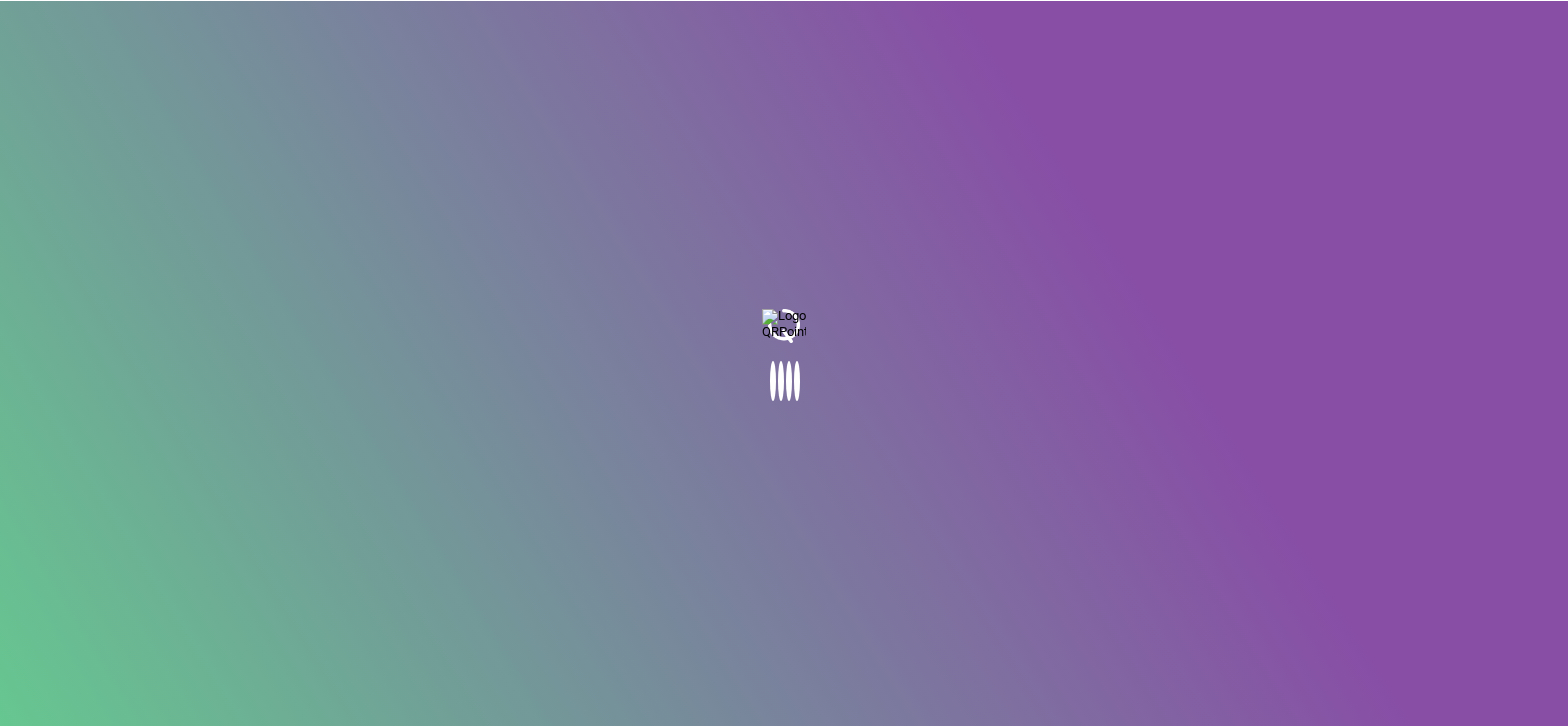scroll, scrollTop: 0, scrollLeft: 0, axis: both 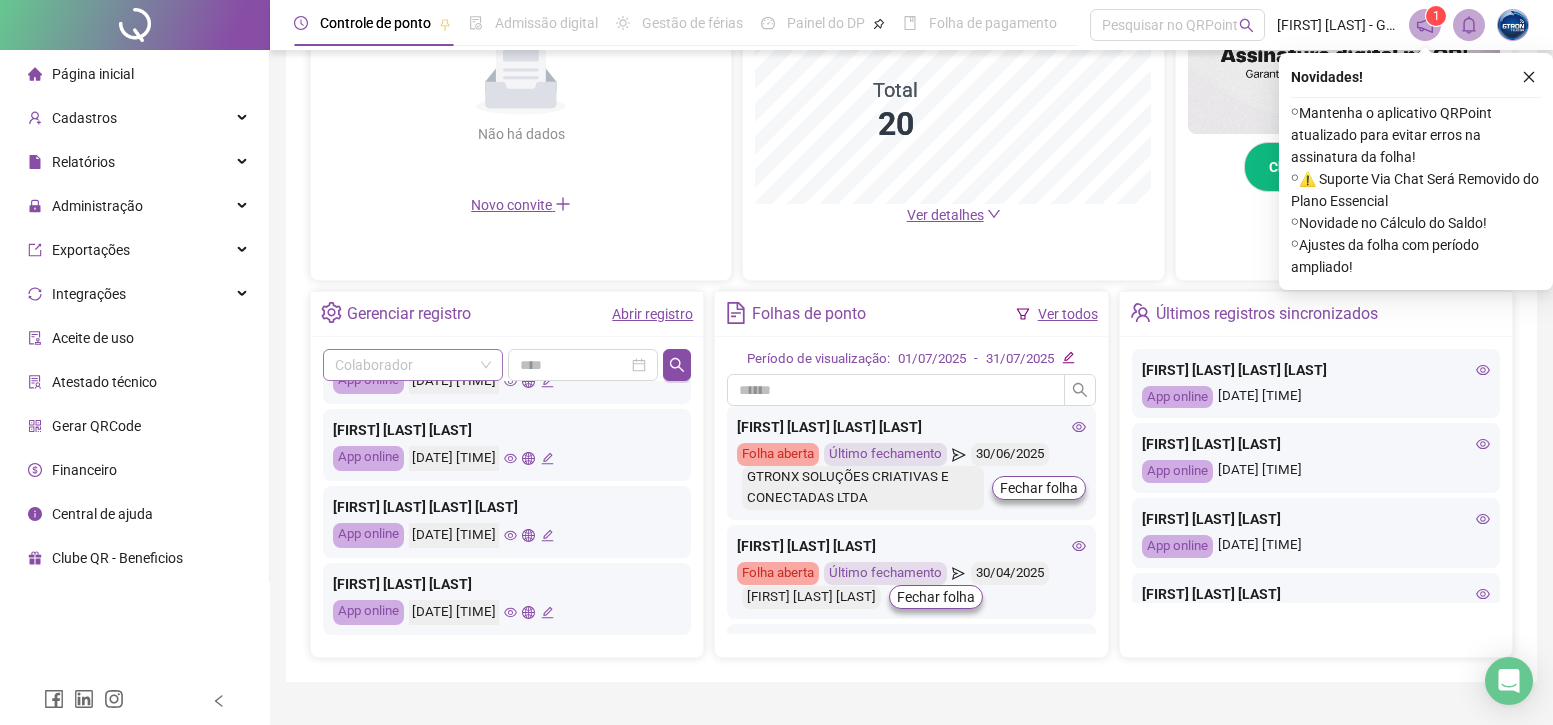click on "Colaborador" at bounding box center [413, 365] 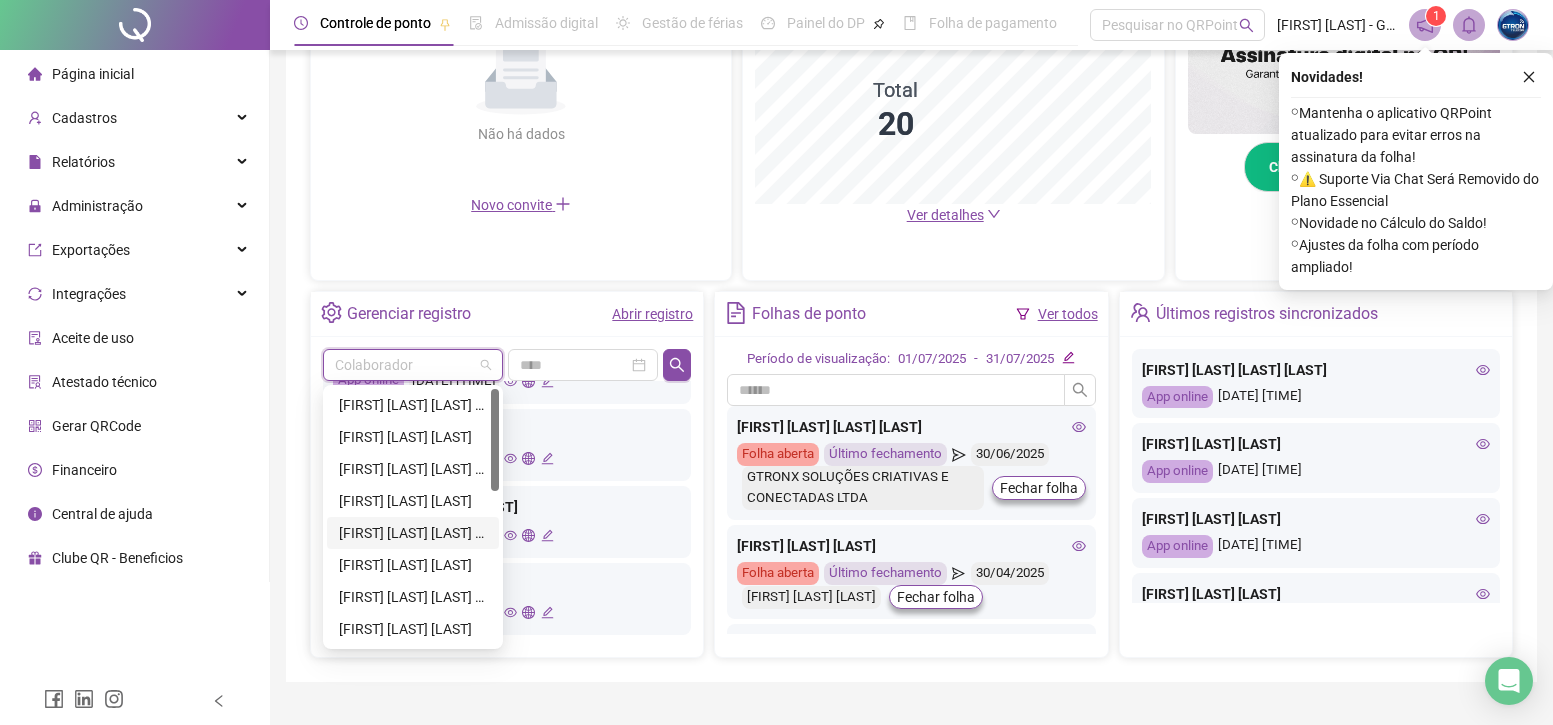 click on "[FIRST] [LAST] [LAST] [LAST]" at bounding box center [413, 533] 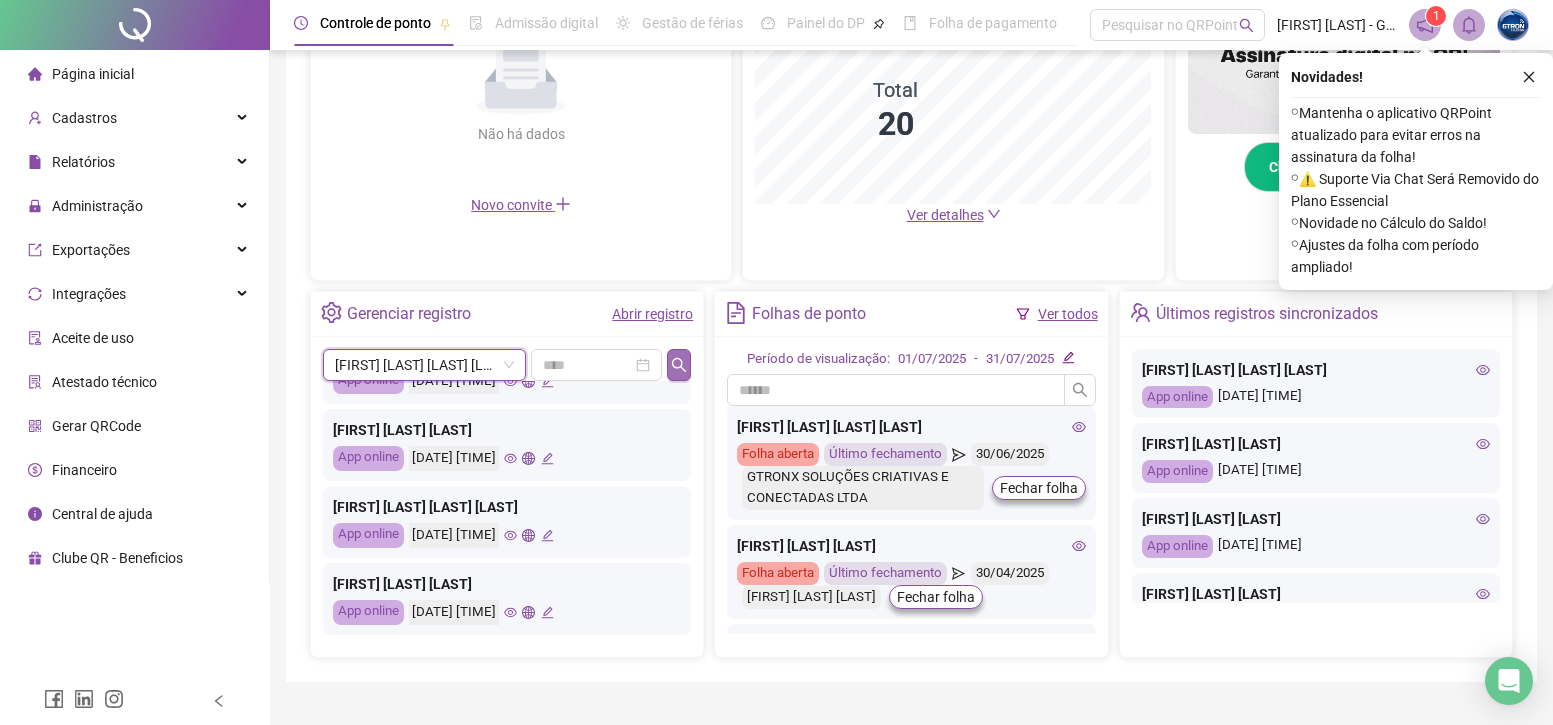 click 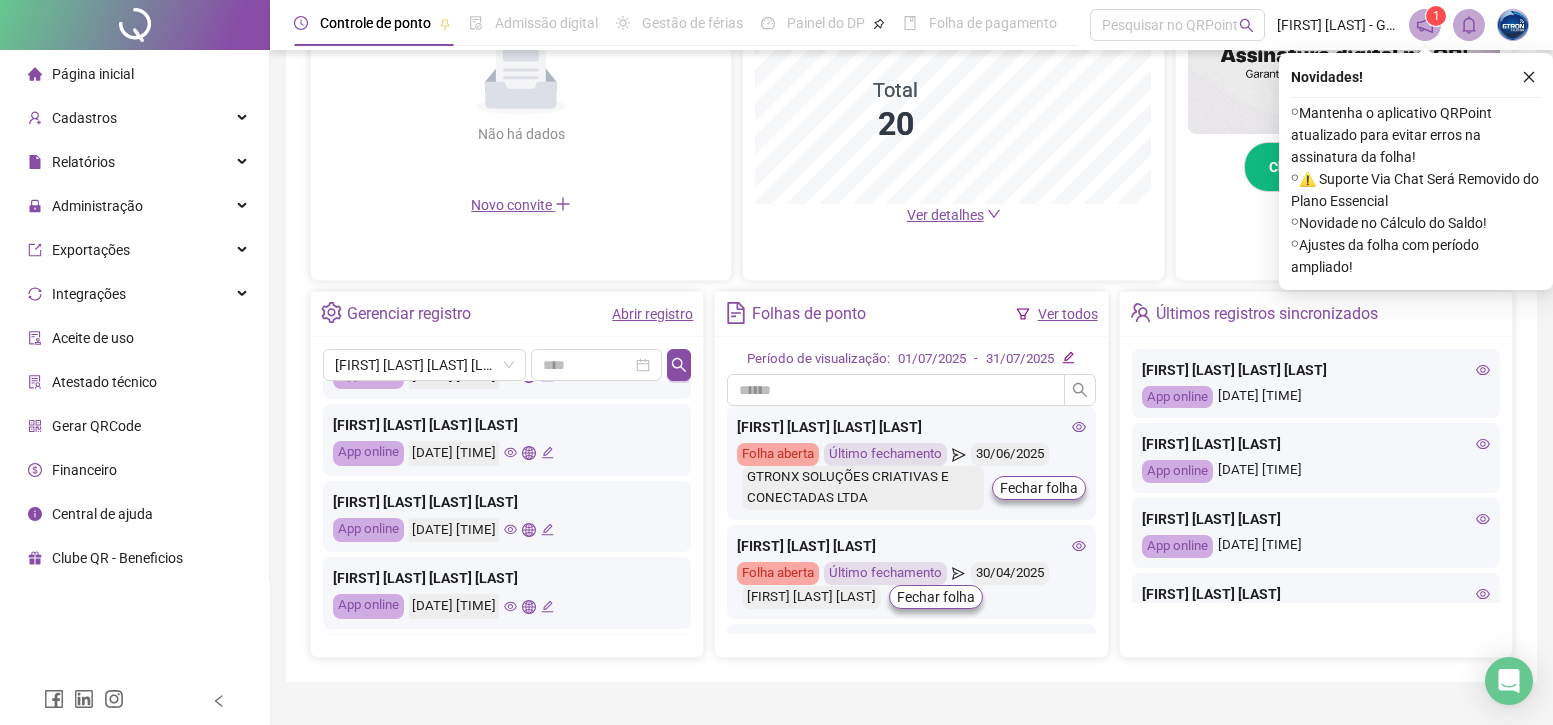 scroll, scrollTop: 0, scrollLeft: 0, axis: both 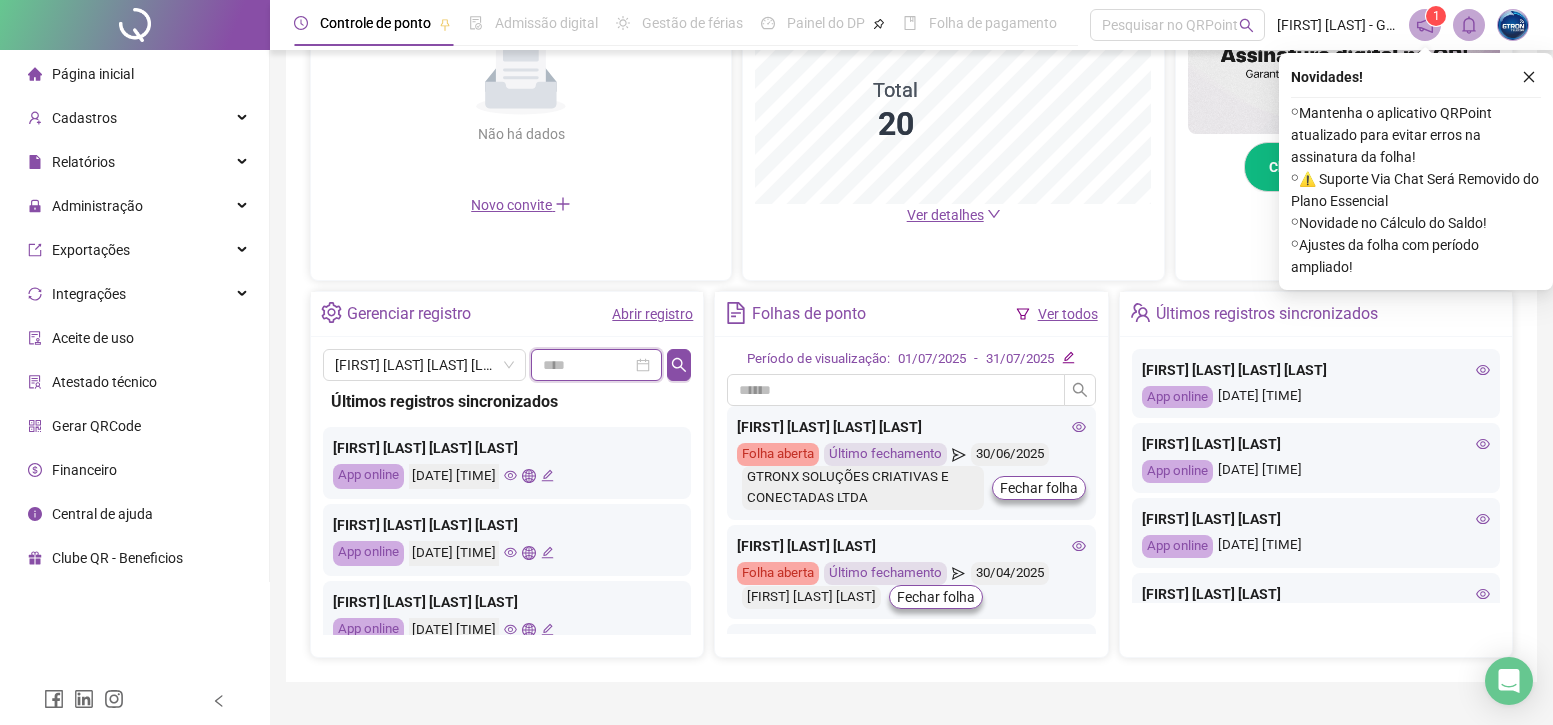 click at bounding box center [587, 365] 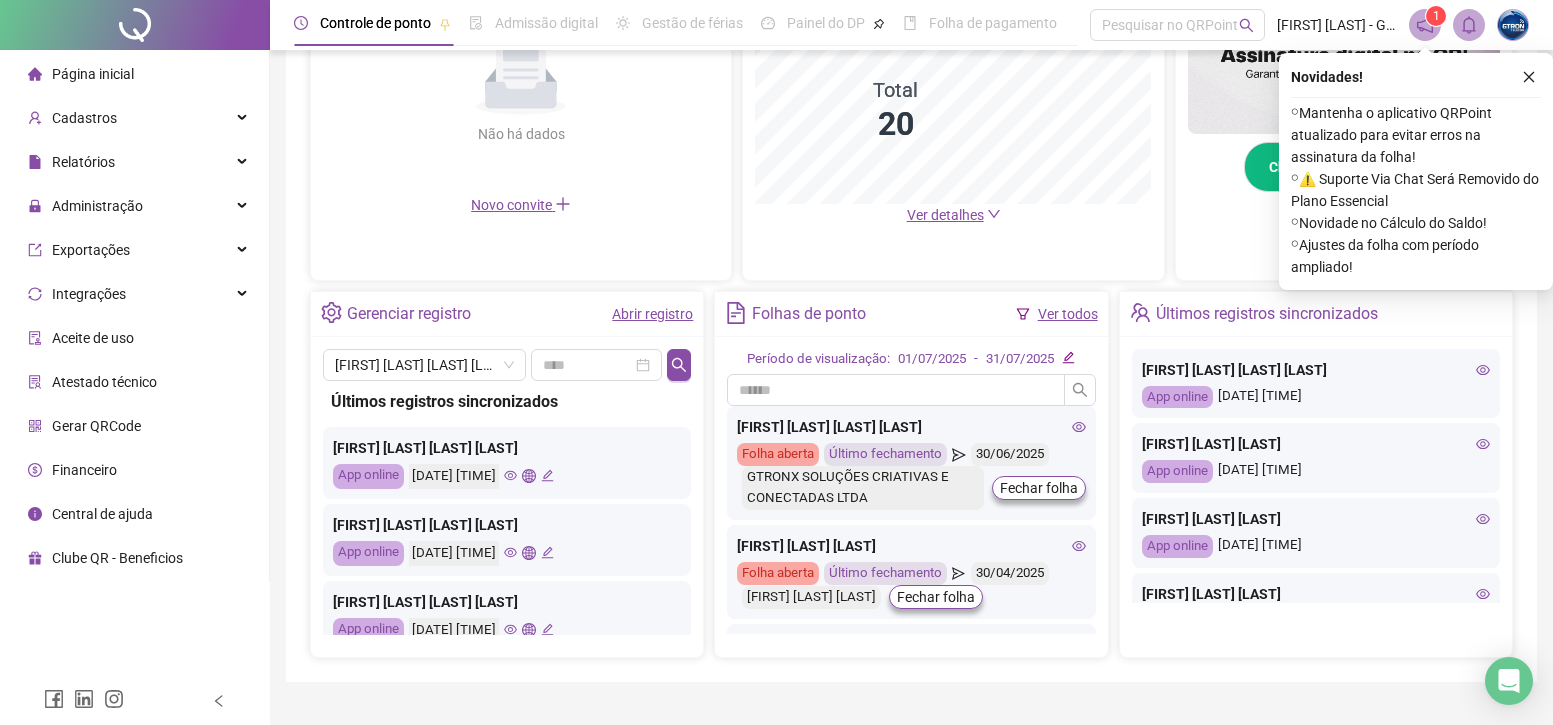 click on "[FIRST] [LAST] [LAST] Folha aberta Último fechamento [DATE] GTRONX SOLUÇÕES CRIATIVAS E CONECTADAS LTDA Fechar folha" at bounding box center [911, 463] 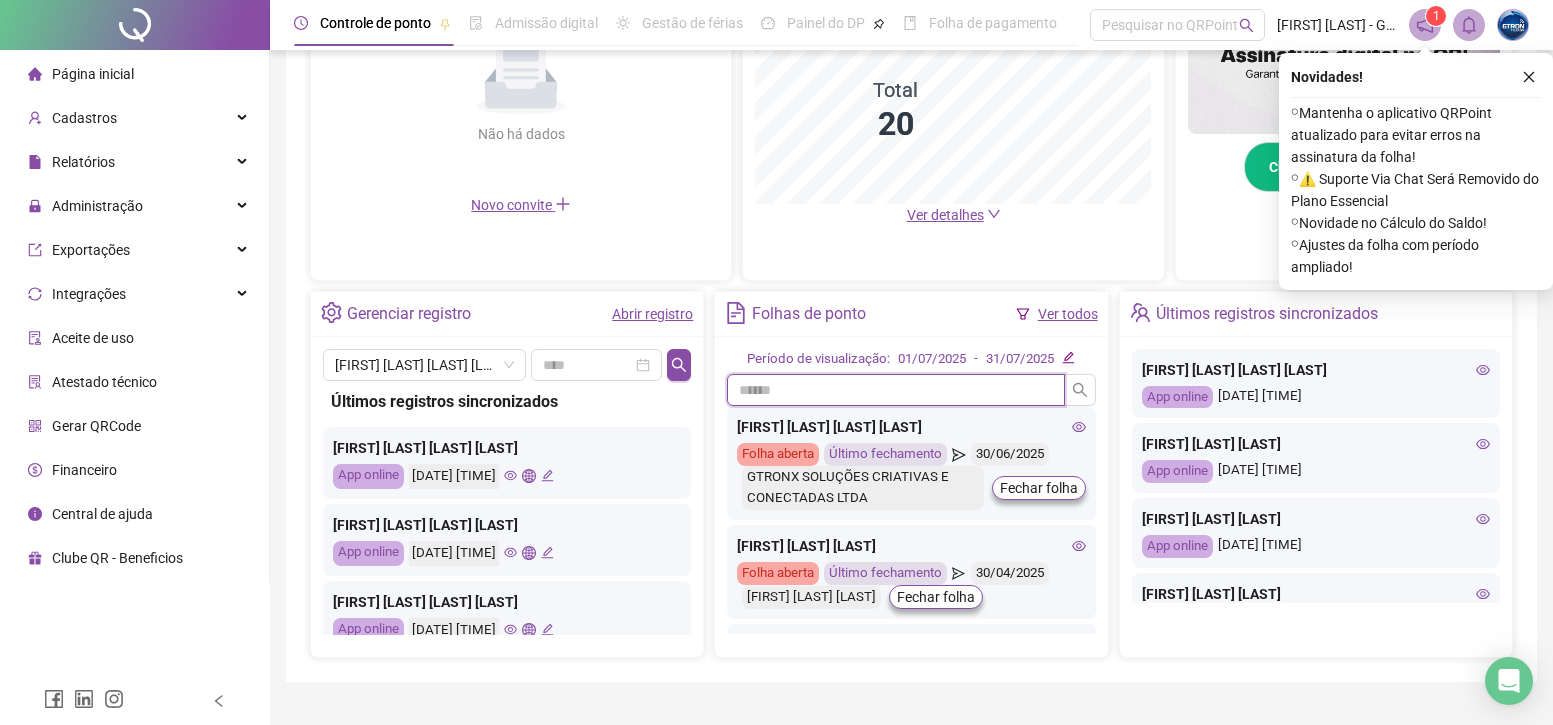 click at bounding box center (895, 390) 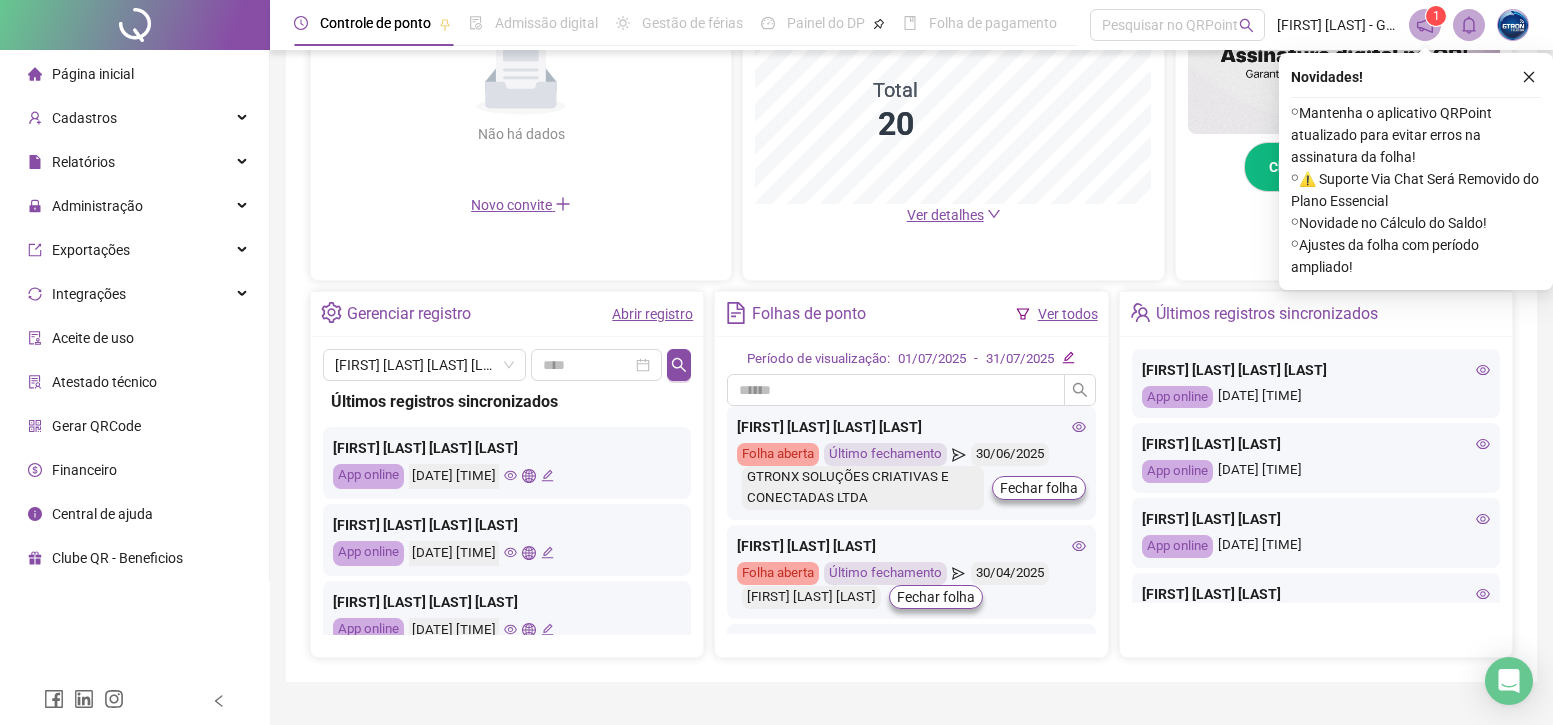 drag, startPoint x: 703, startPoint y: 419, endPoint x: 679, endPoint y: 438, distance: 30.610456 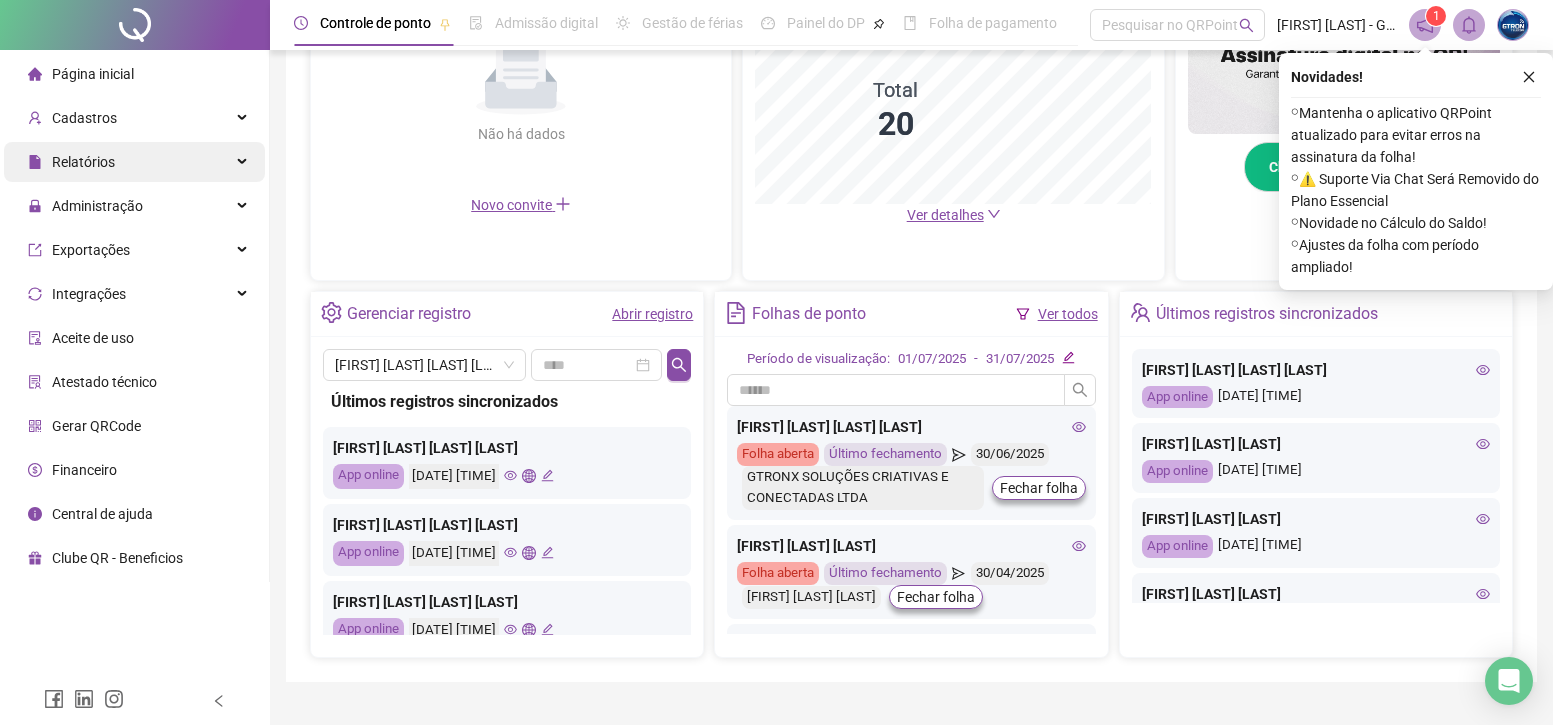 click on "Relatórios" at bounding box center (134, 162) 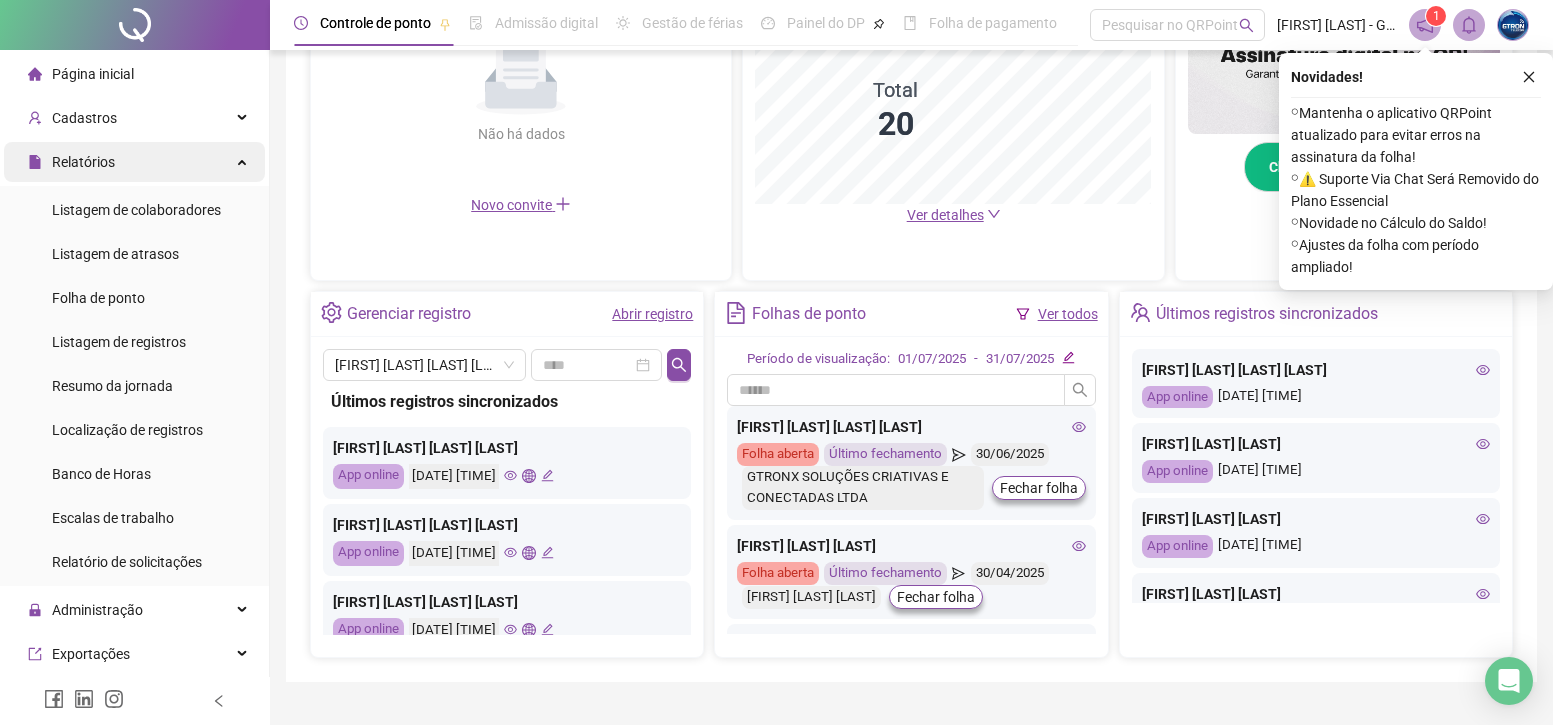 click on "Relatórios" at bounding box center (134, 162) 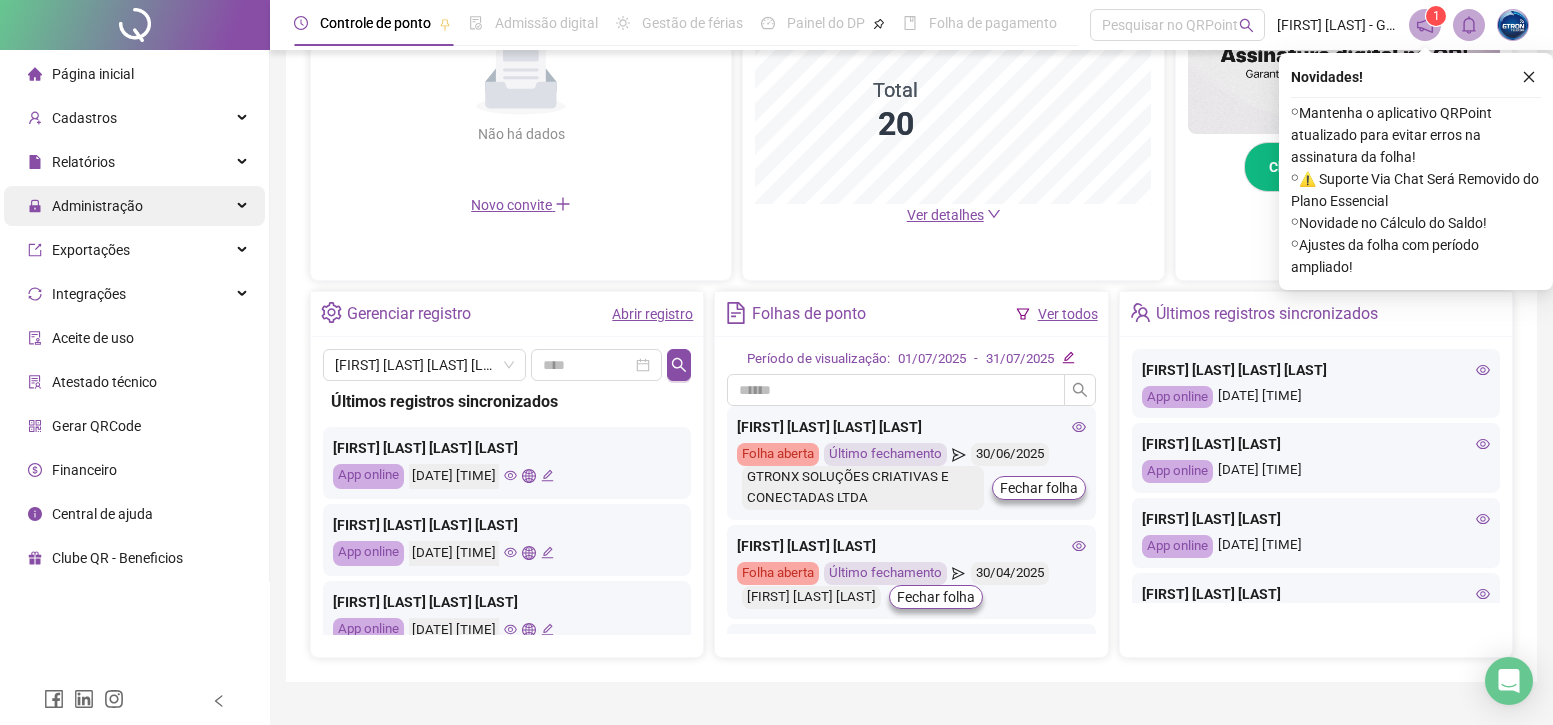 click on "Administração" at bounding box center (97, 206) 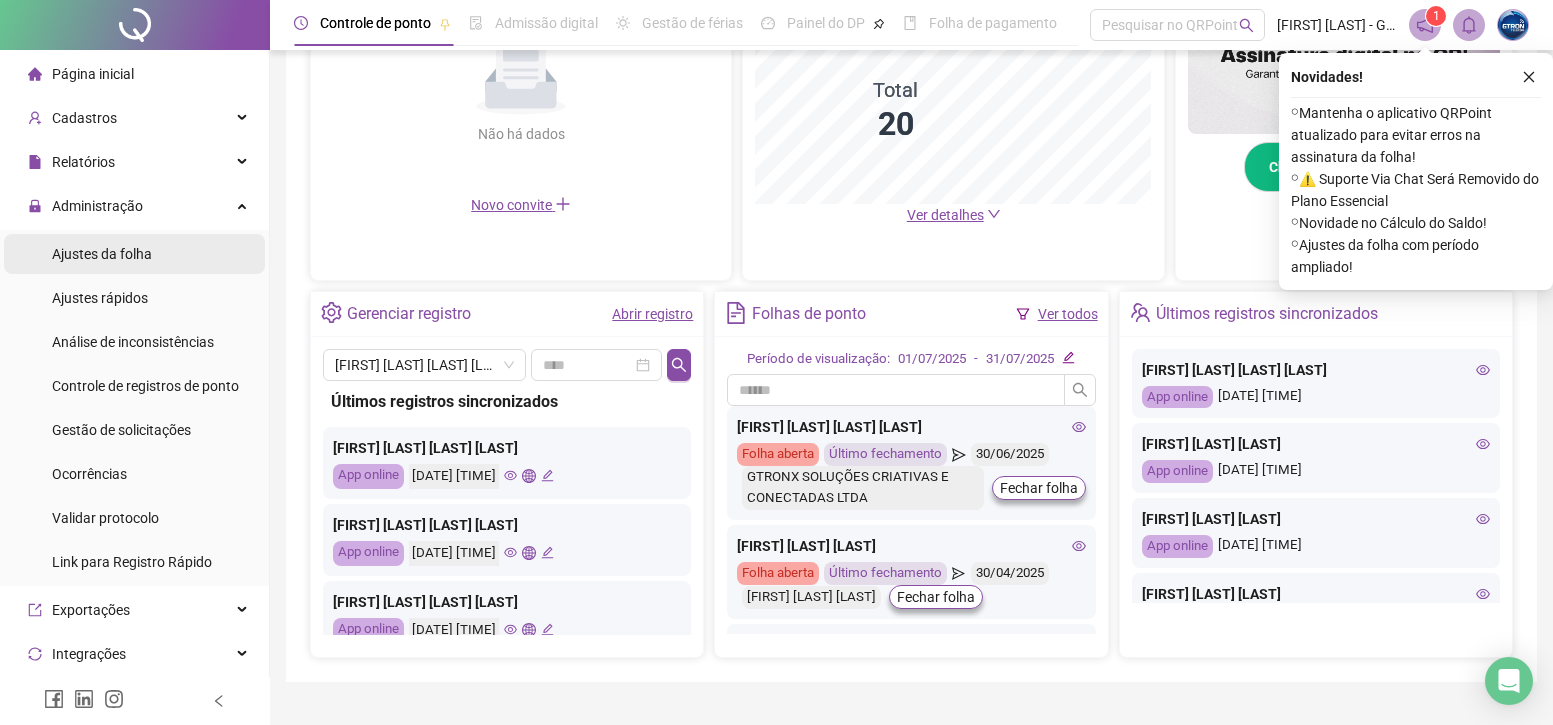 click on "Ajustes da folha" at bounding box center [102, 254] 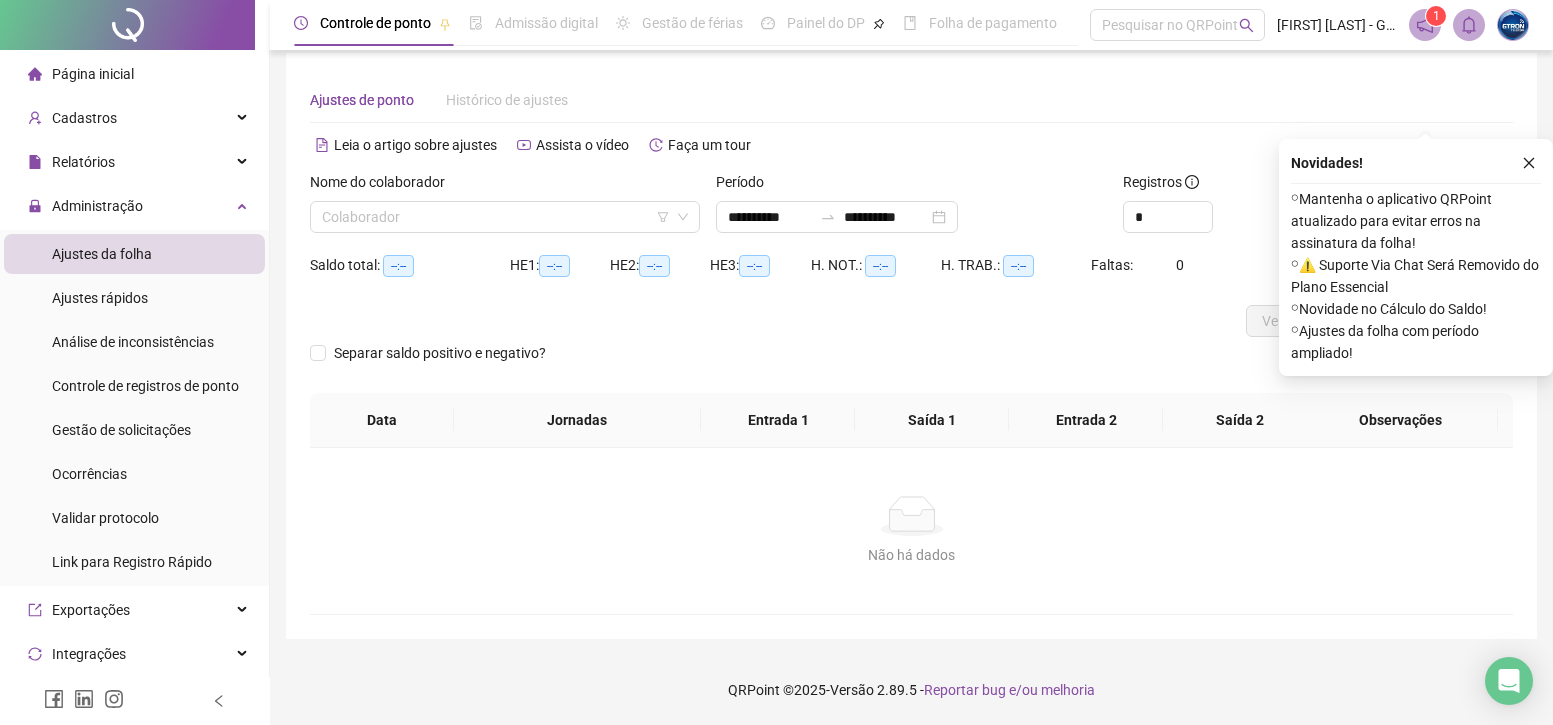 scroll, scrollTop: 13, scrollLeft: 0, axis: vertical 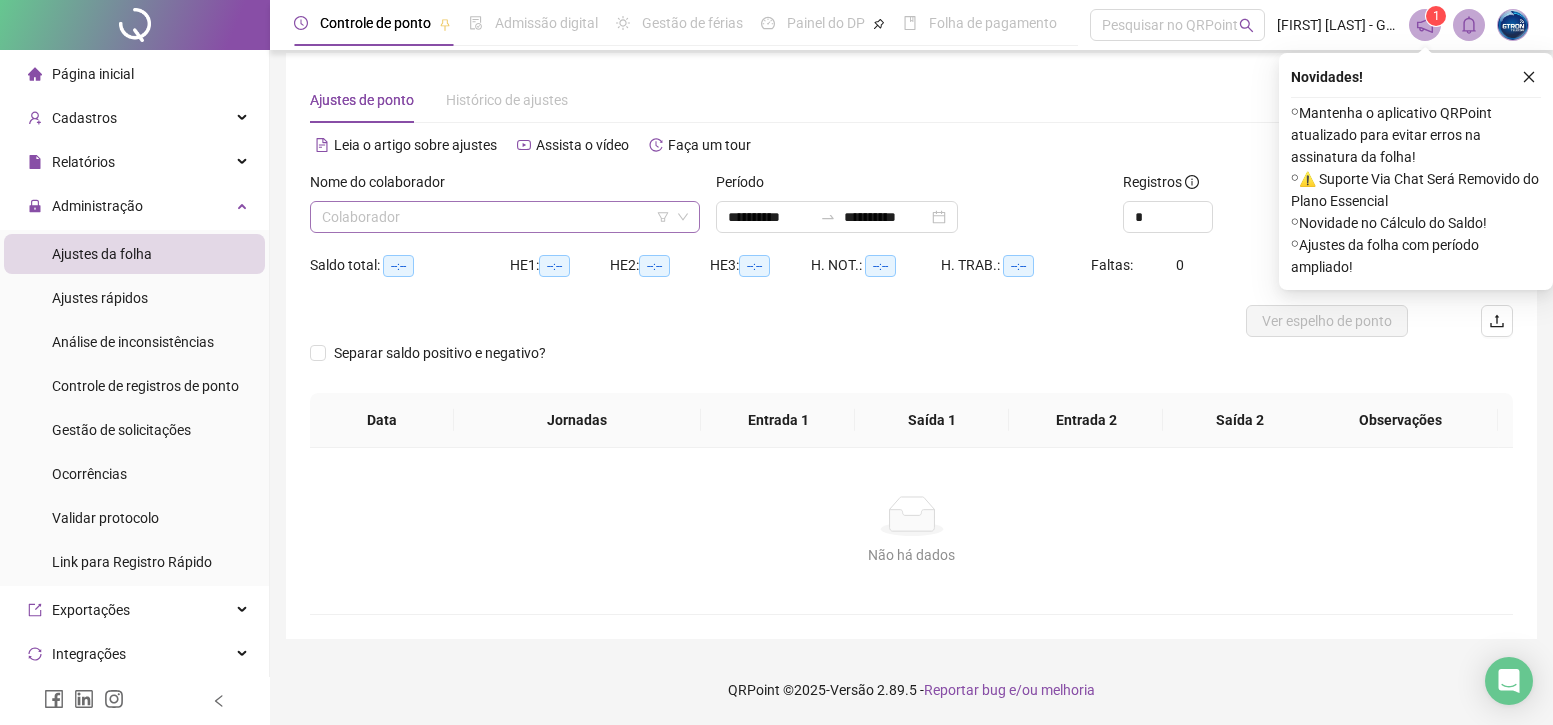 click at bounding box center [496, 217] 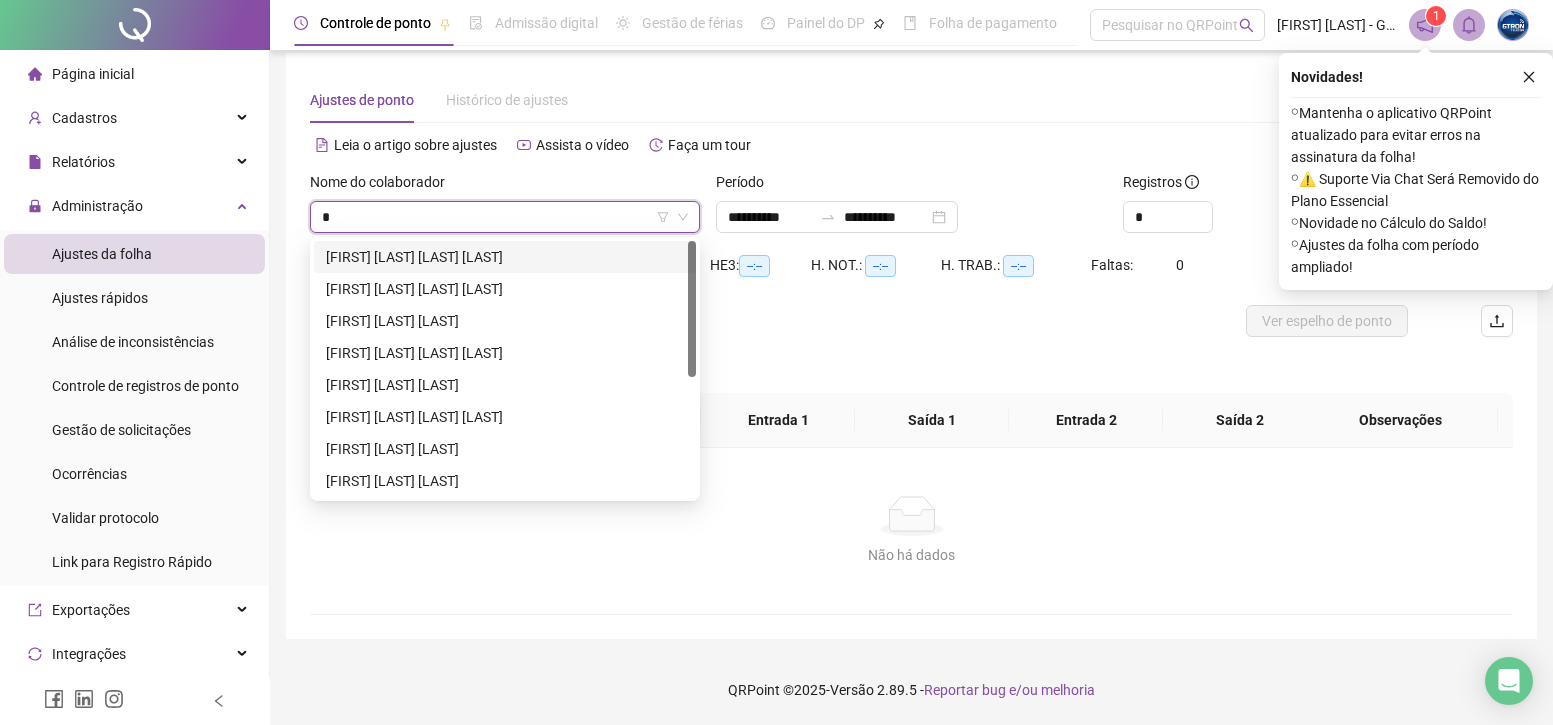 type on "**" 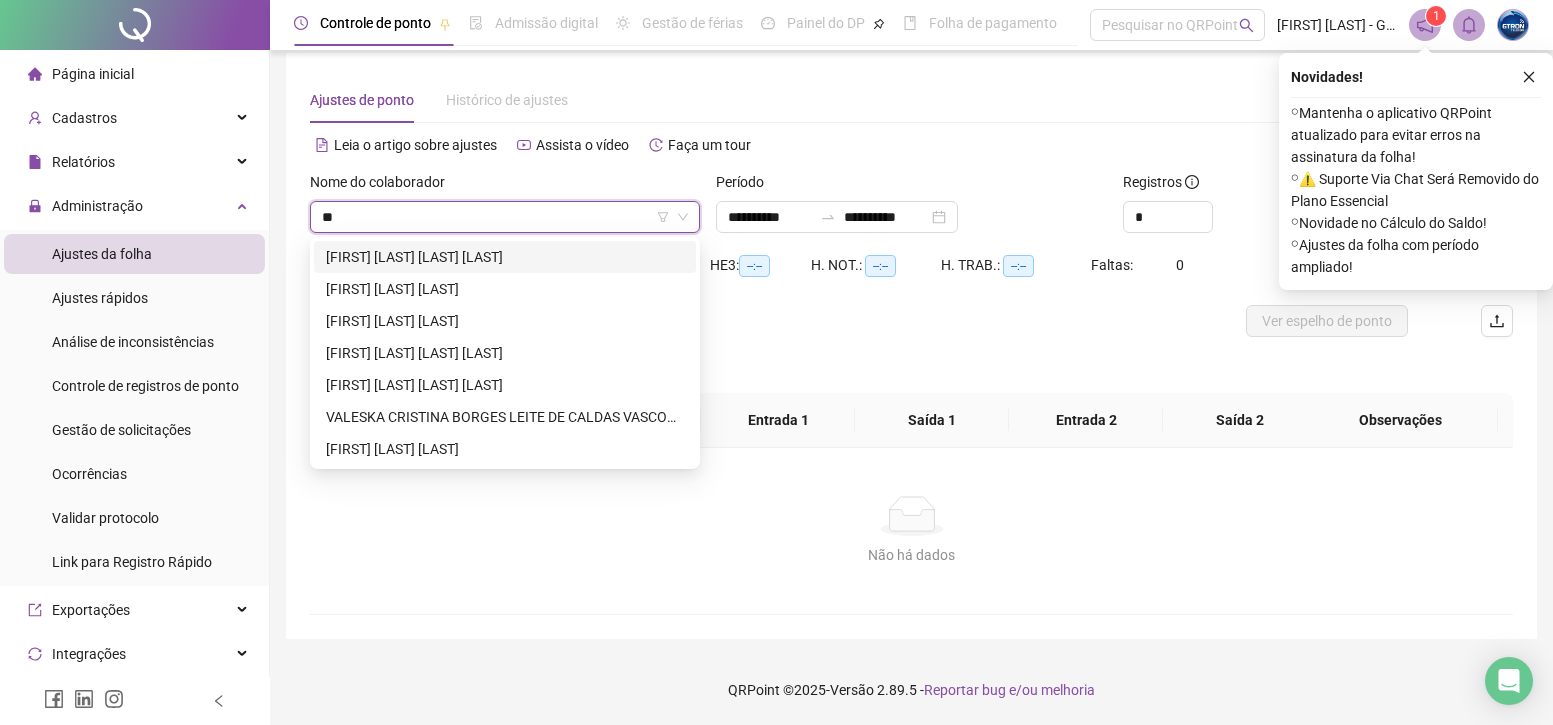 click on "[FIRST] [LAST] [LAST] [LAST]" at bounding box center (505, 257) 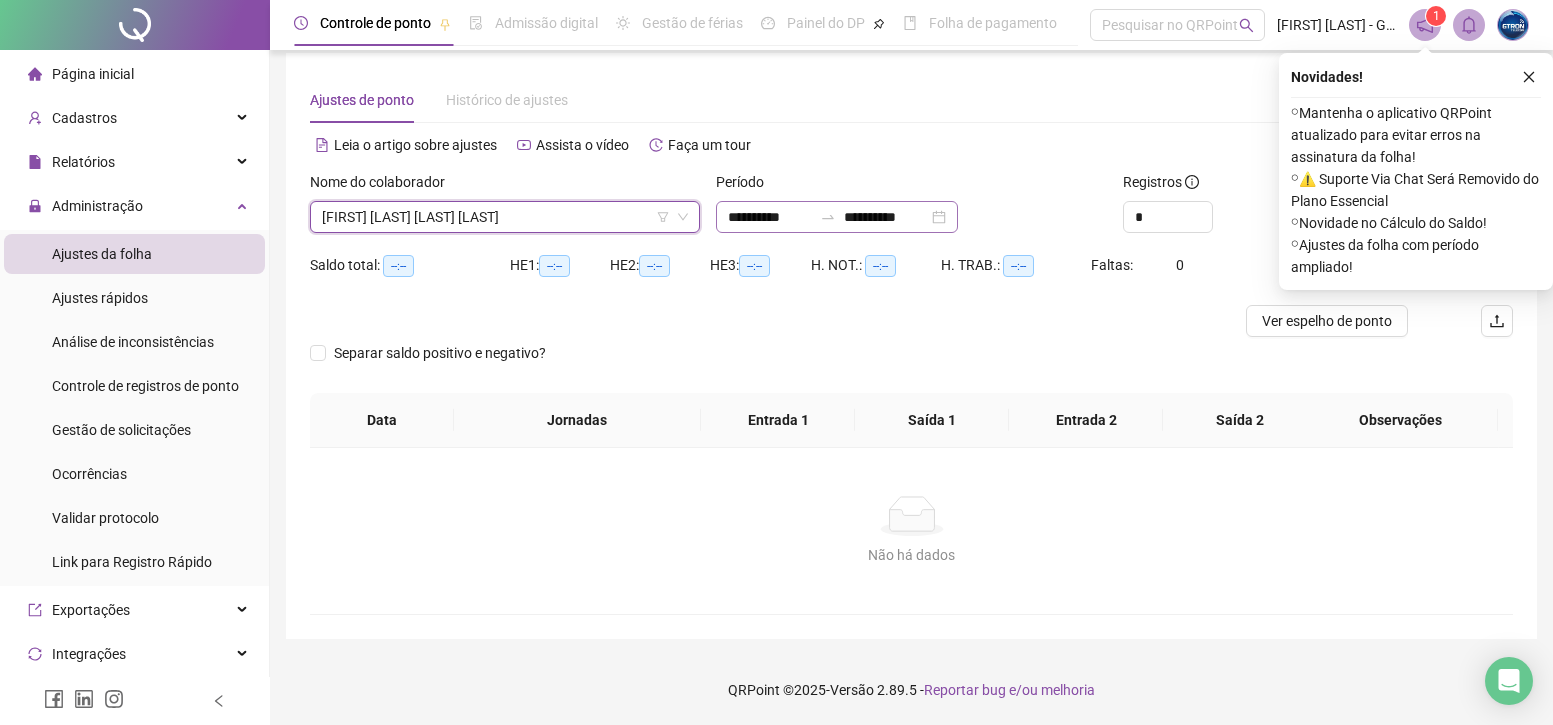 click 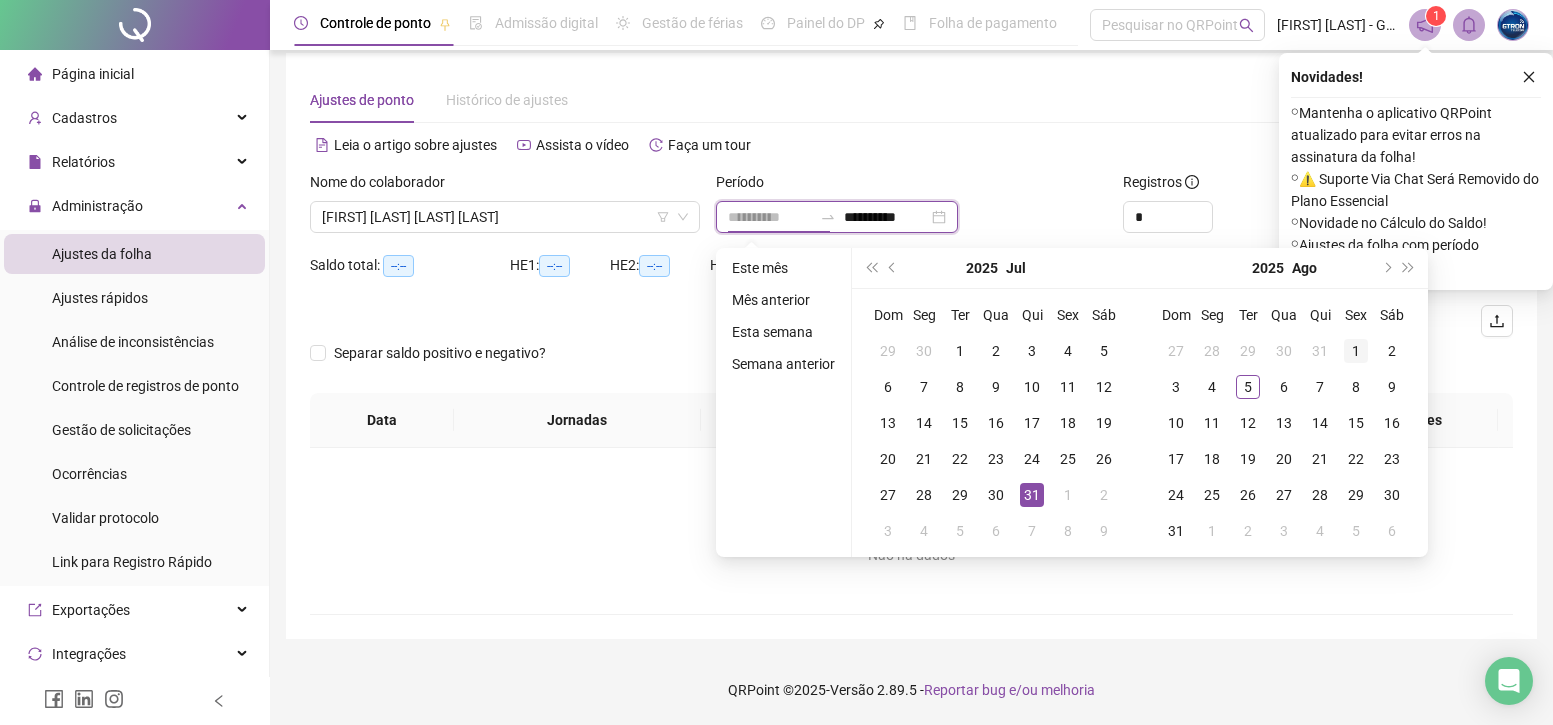 type on "**********" 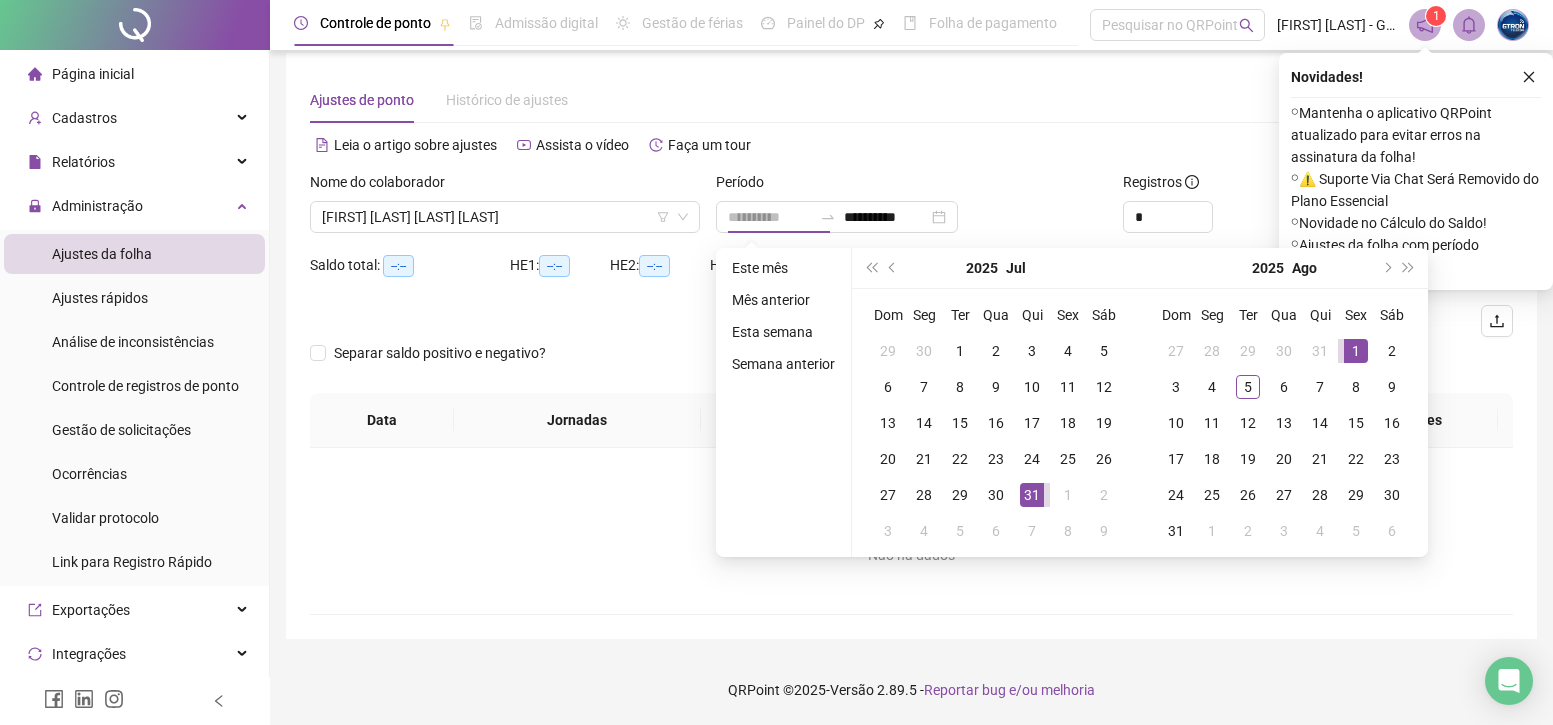click on "1" at bounding box center (1356, 351) 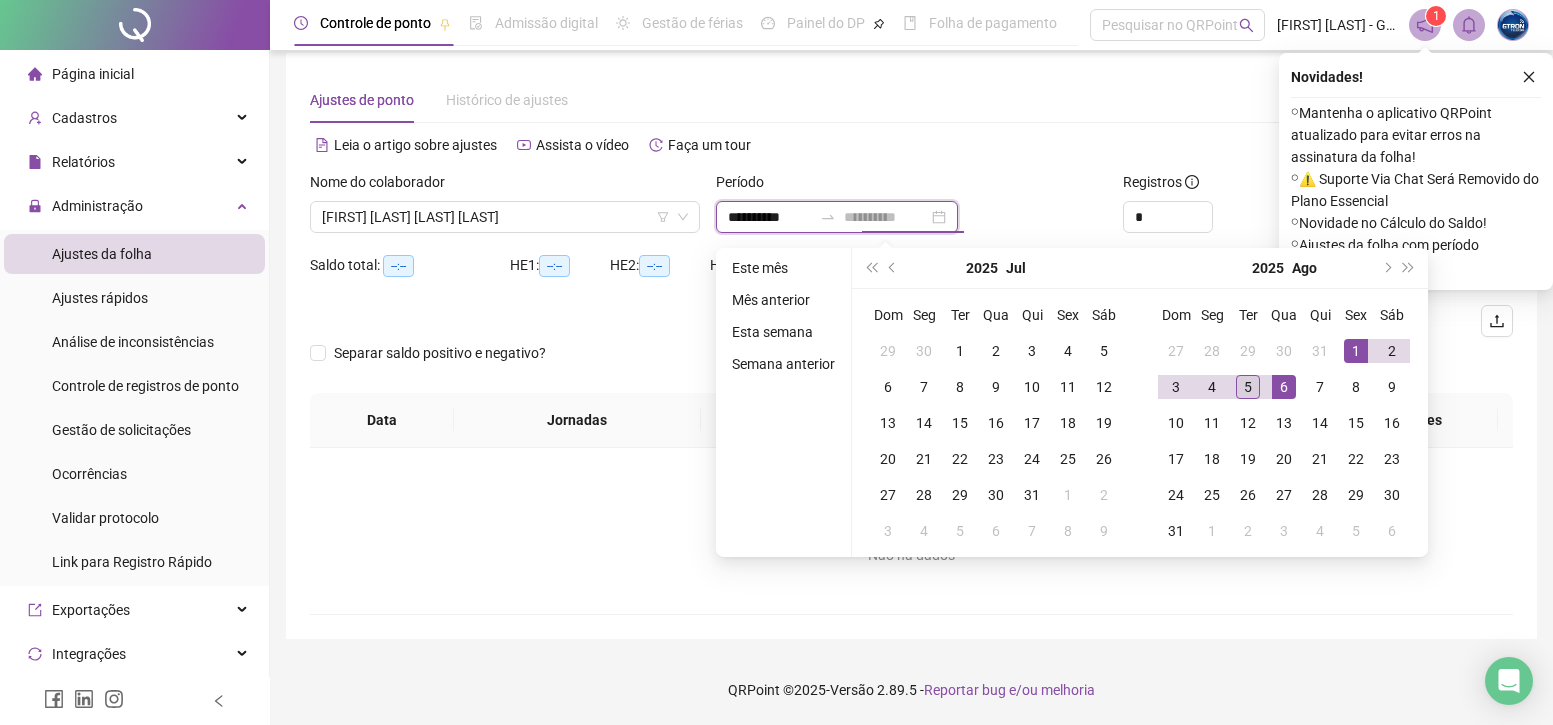 type on "**********" 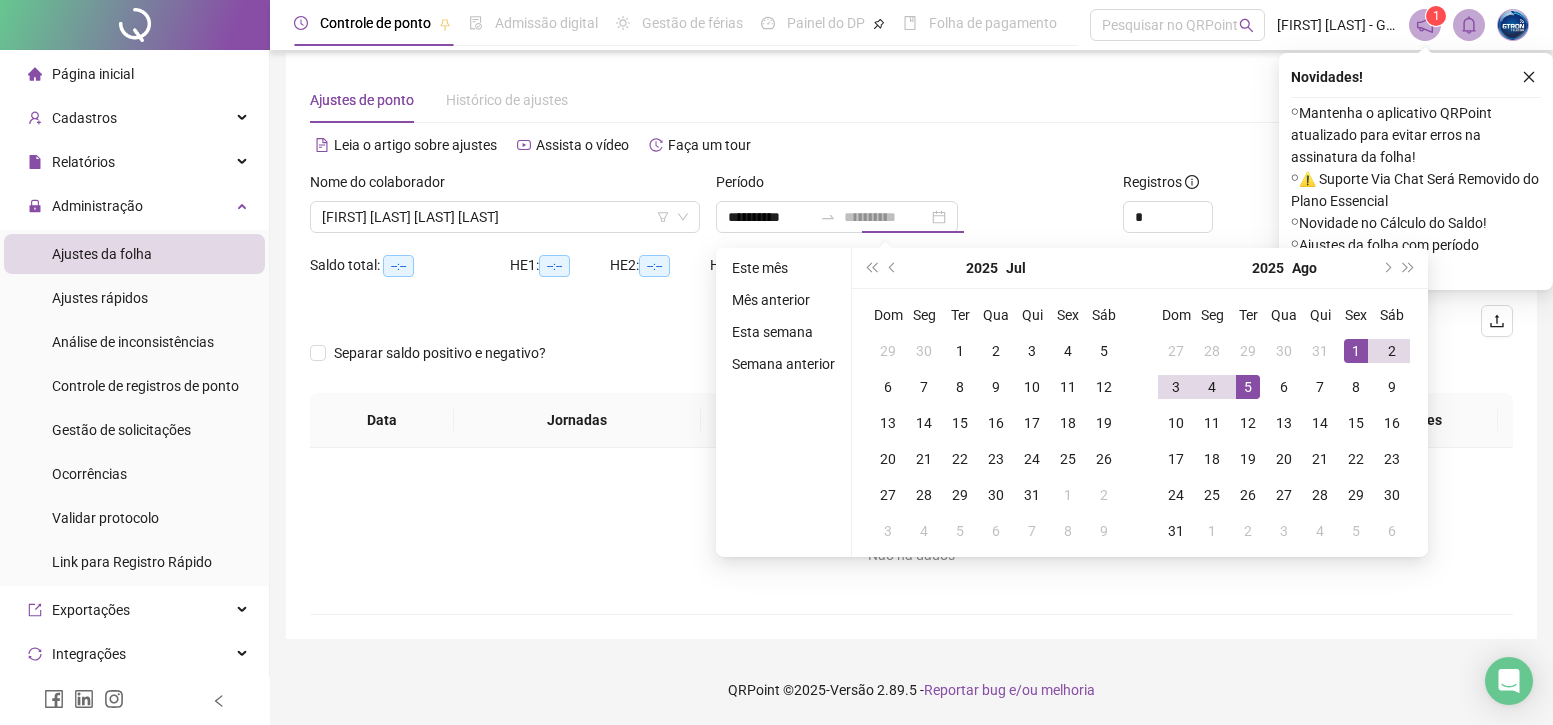 click on "5" at bounding box center [1248, 387] 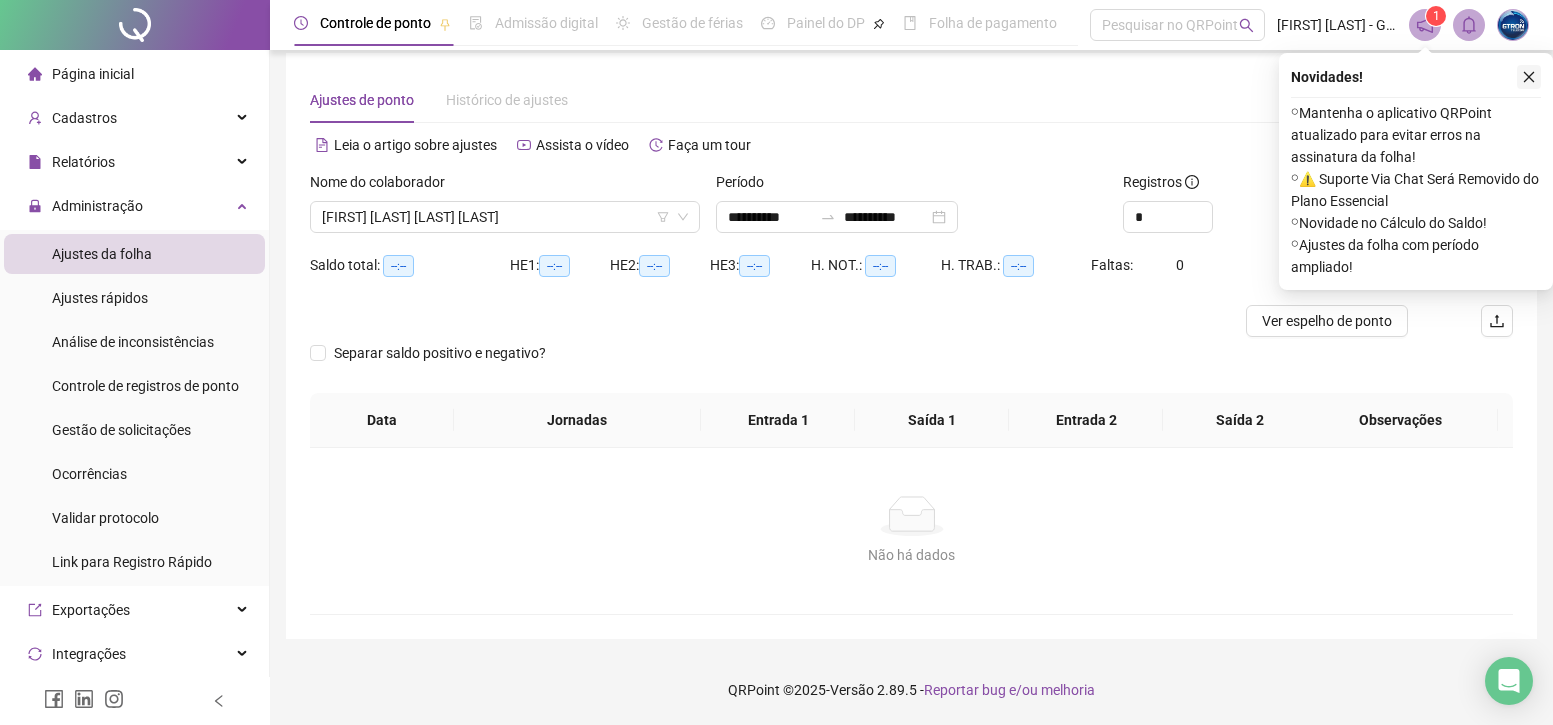 click 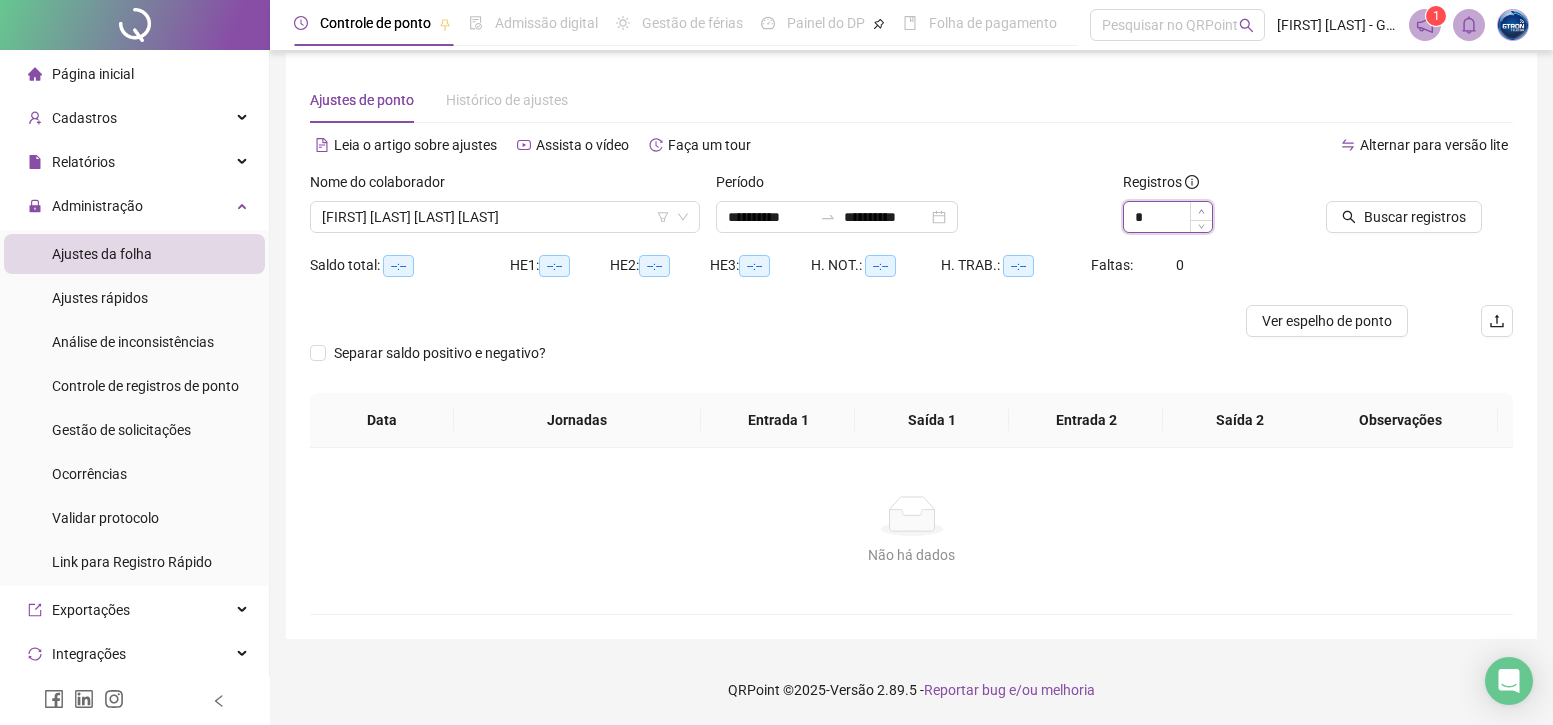 type on "*" 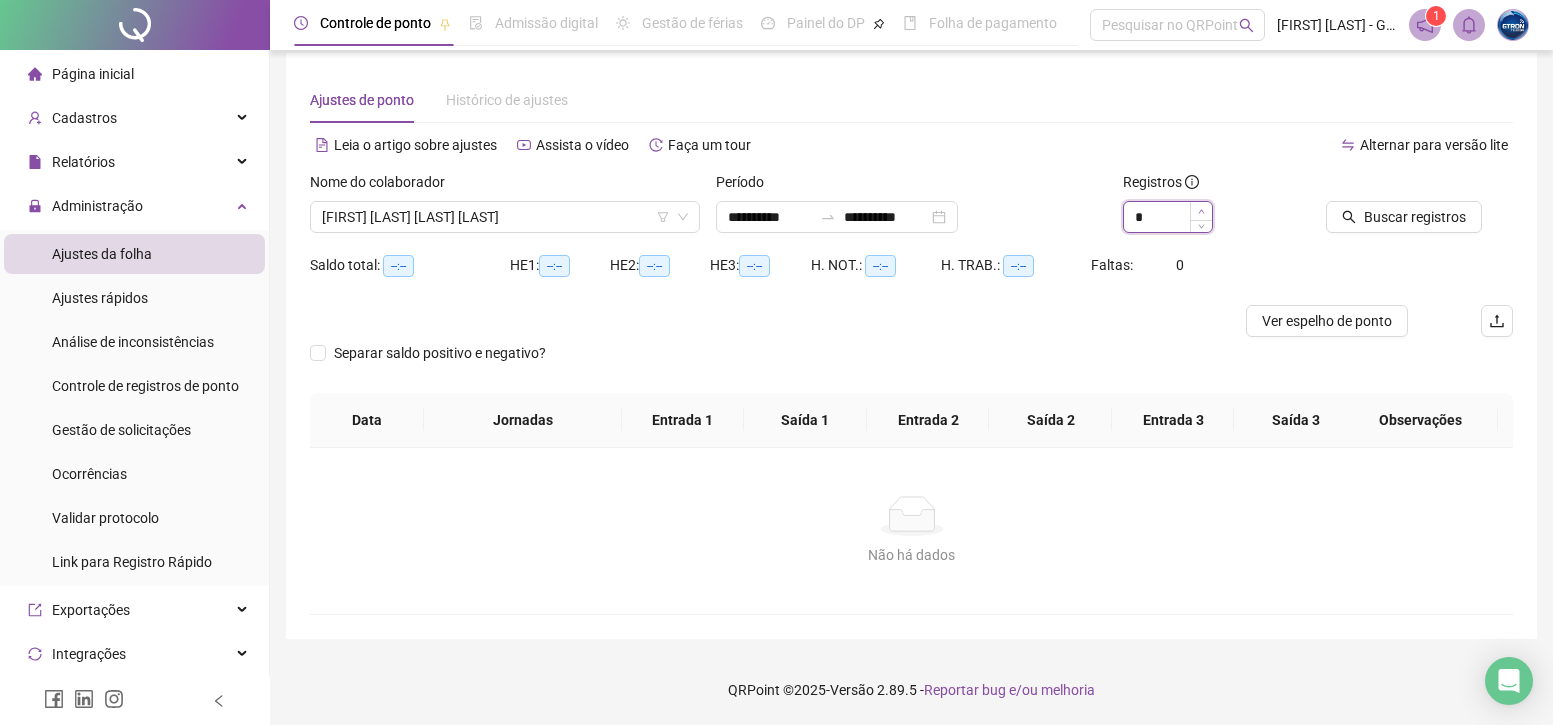 drag, startPoint x: 1201, startPoint y: 208, endPoint x: 1223, endPoint y: 206, distance: 22.090721 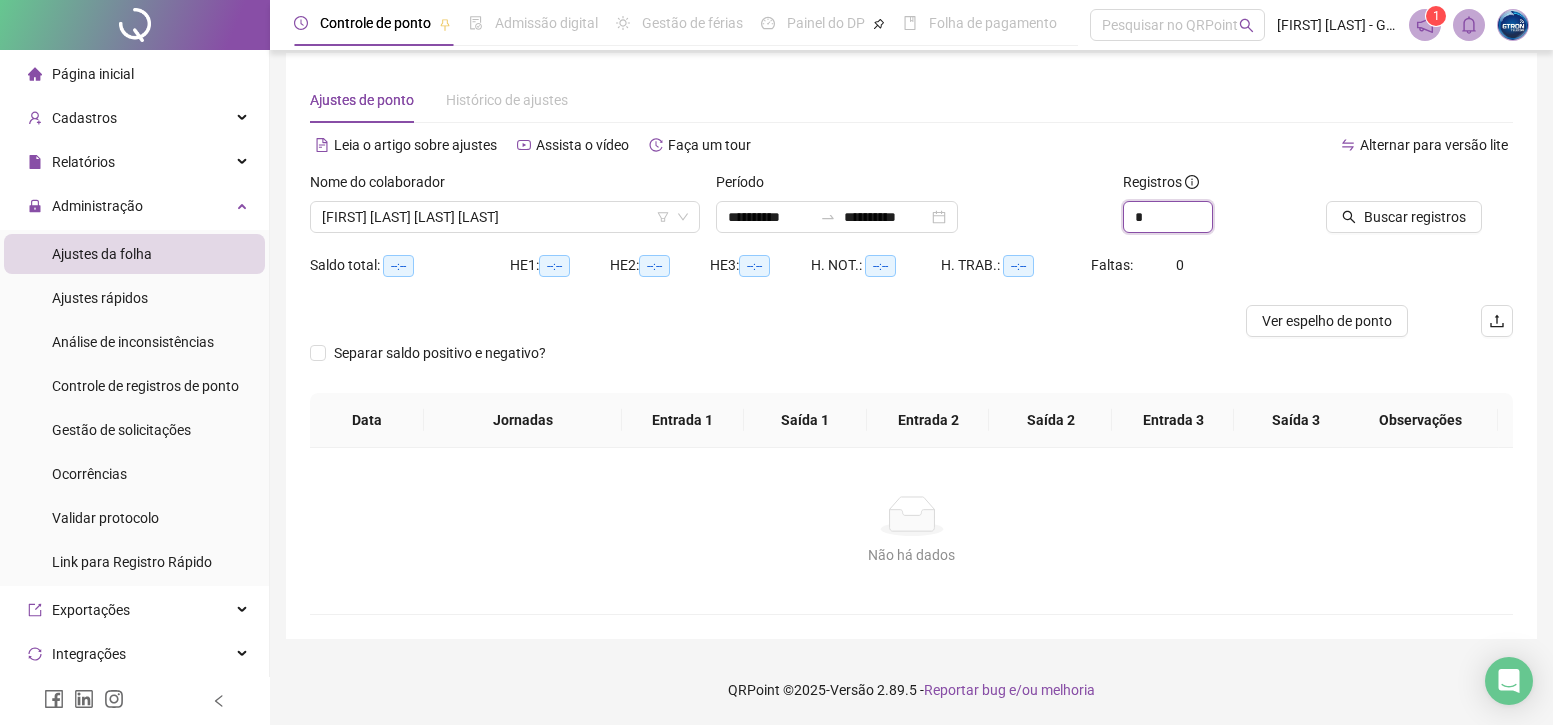 click 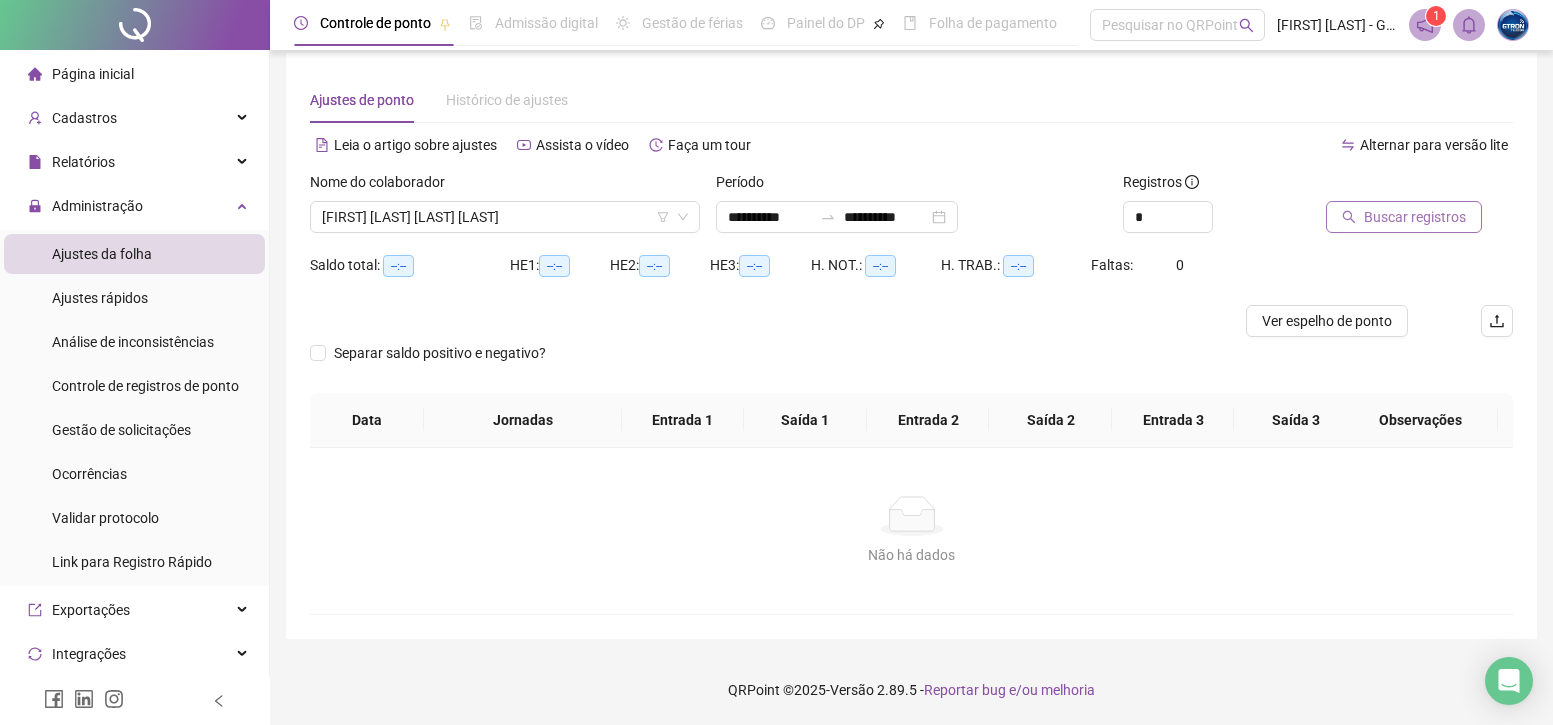click 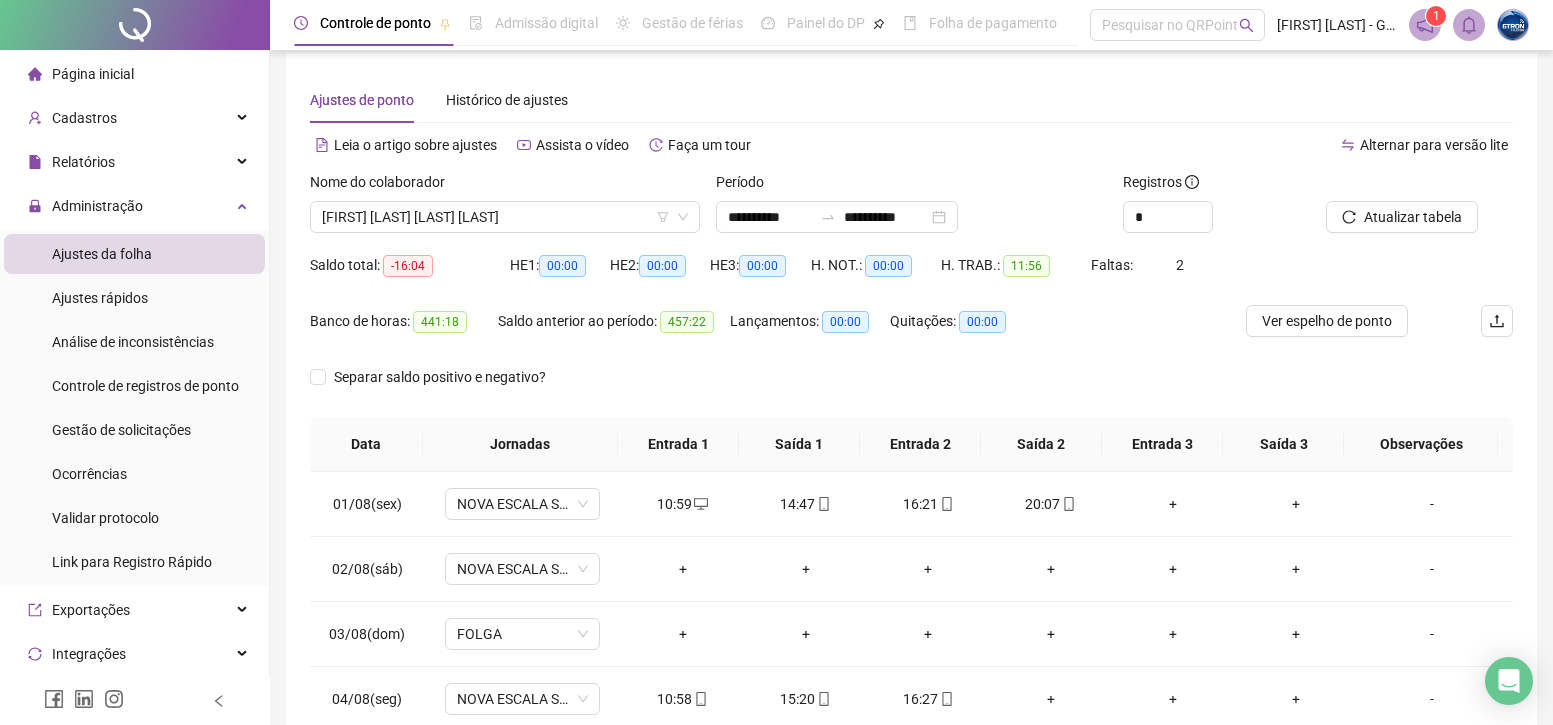 click on "Período" at bounding box center (911, 186) 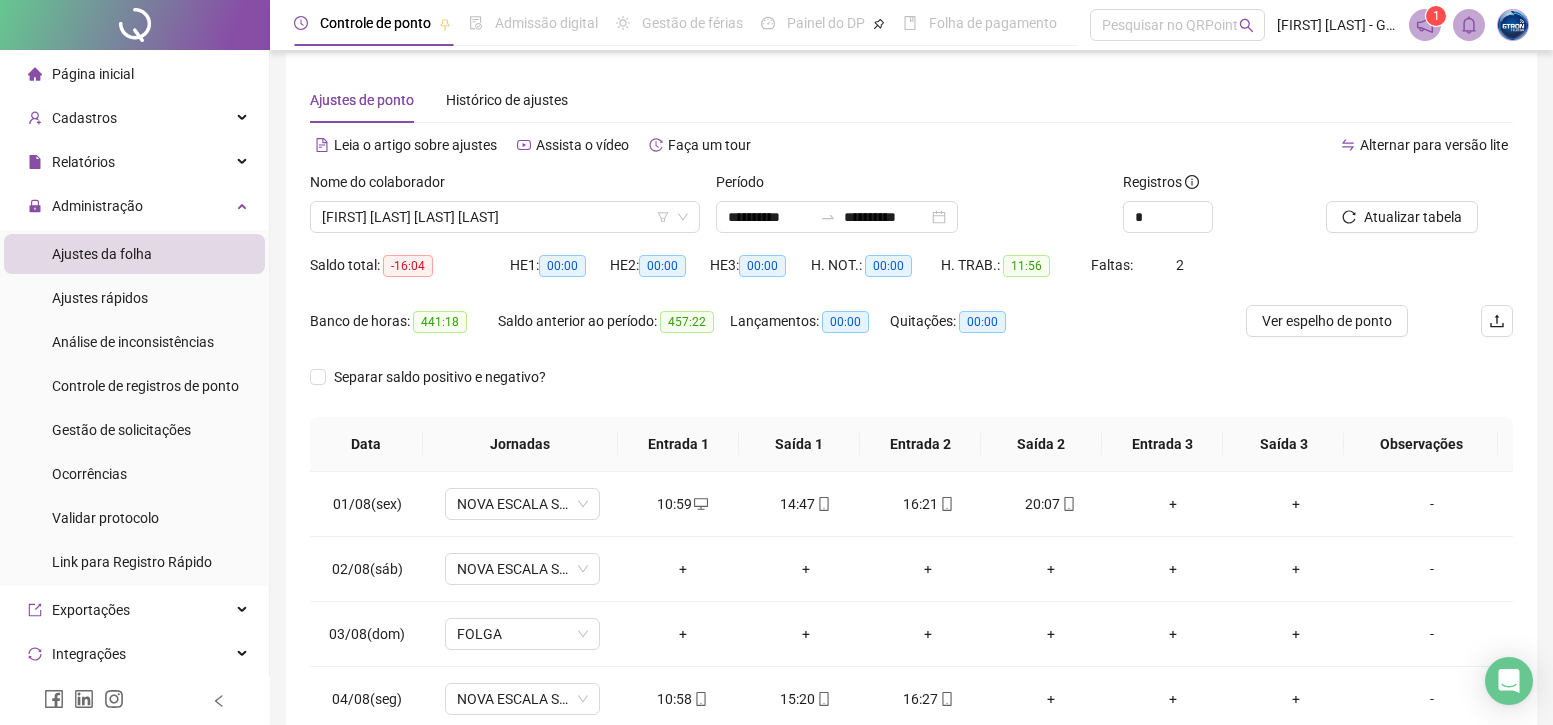 scroll, scrollTop: 113, scrollLeft: 0, axis: vertical 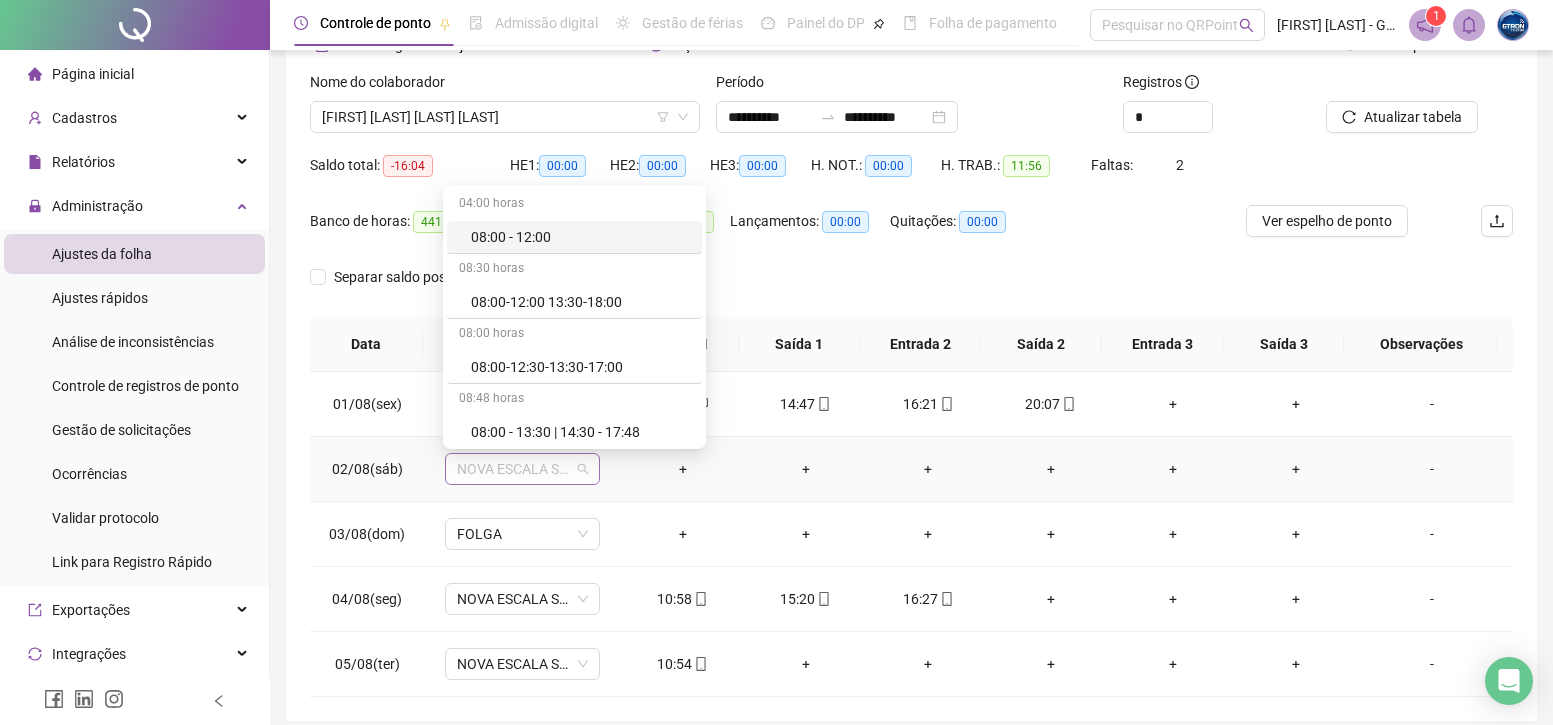 click on "NOVA ESCALA SABADO" at bounding box center (522, 469) 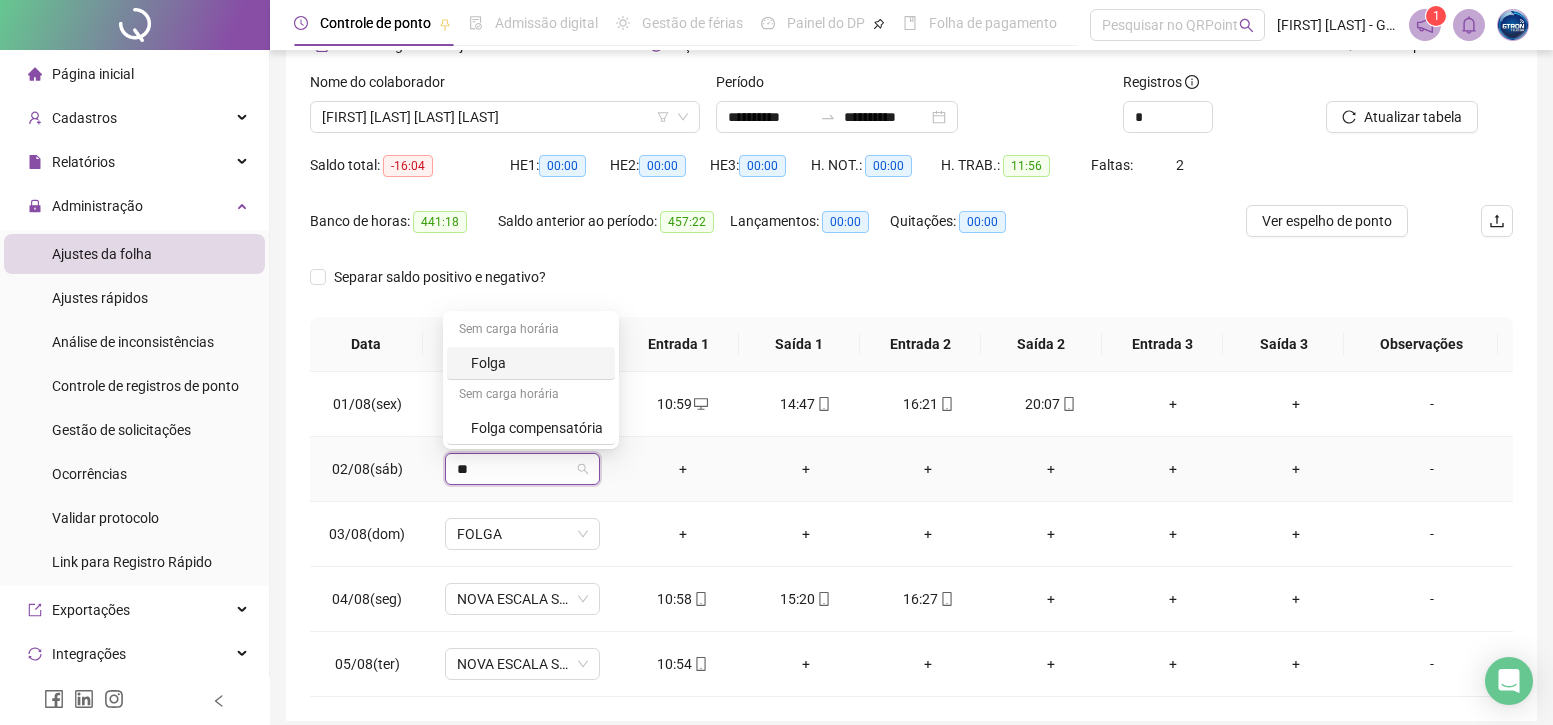 type on "***" 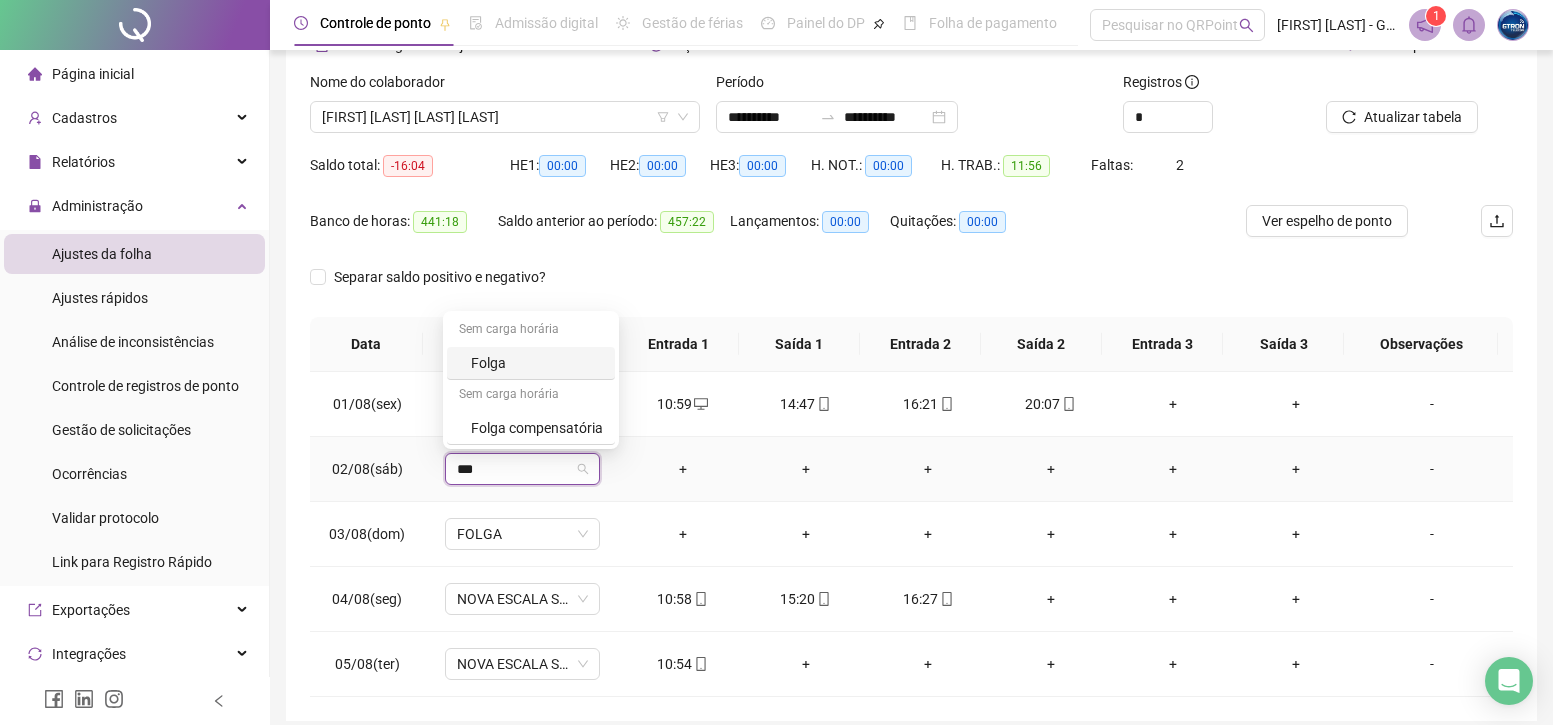 click on "Folga" at bounding box center (537, 363) 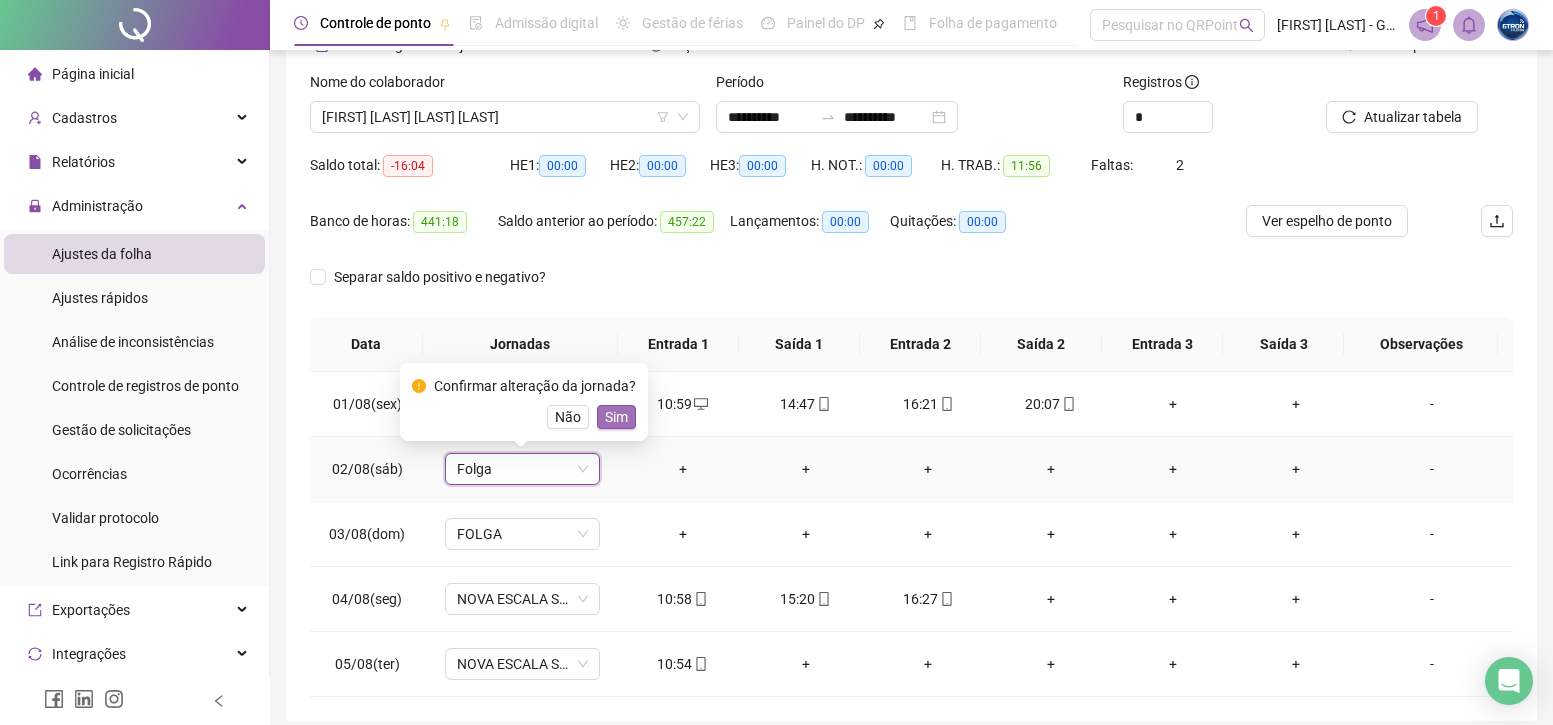 click on "Sim" at bounding box center [616, 417] 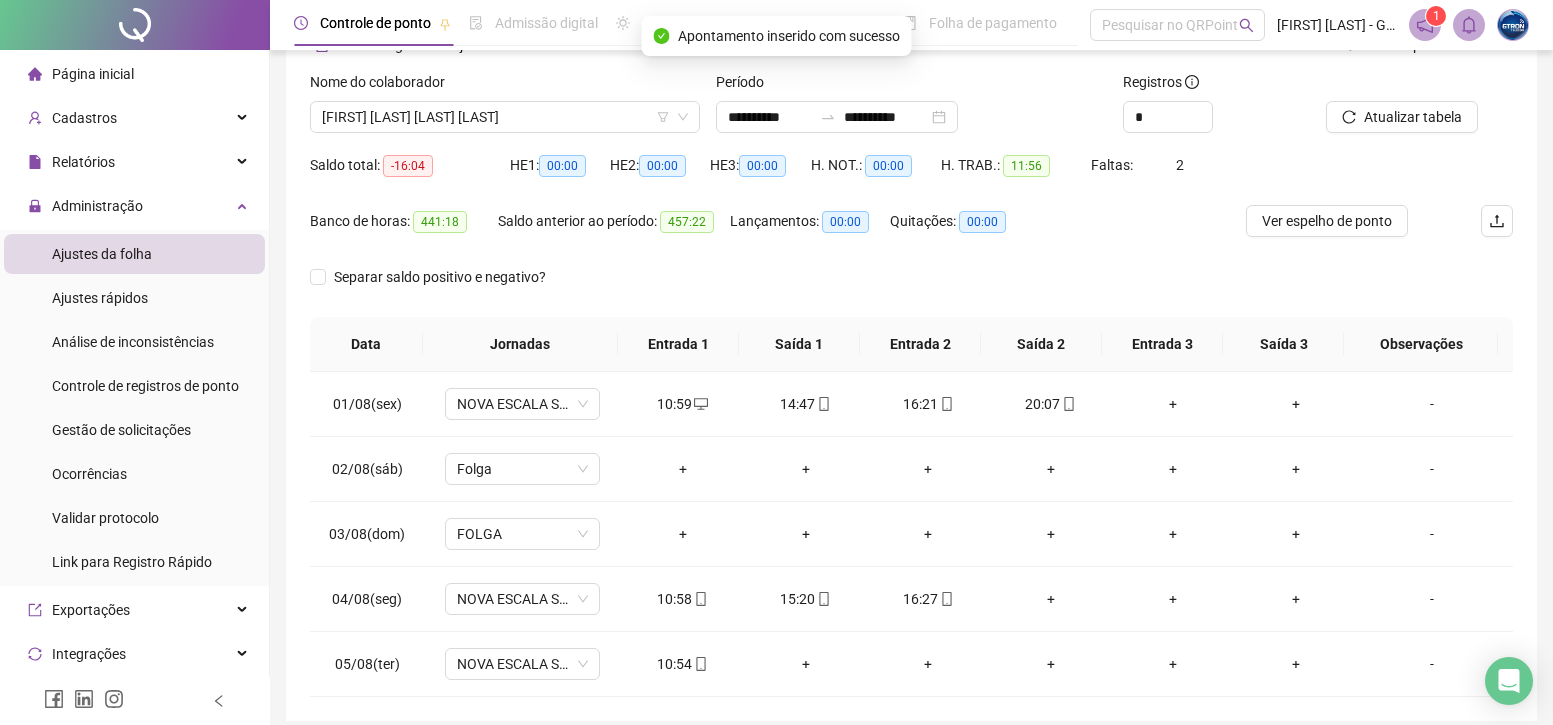 scroll, scrollTop: 195, scrollLeft: 0, axis: vertical 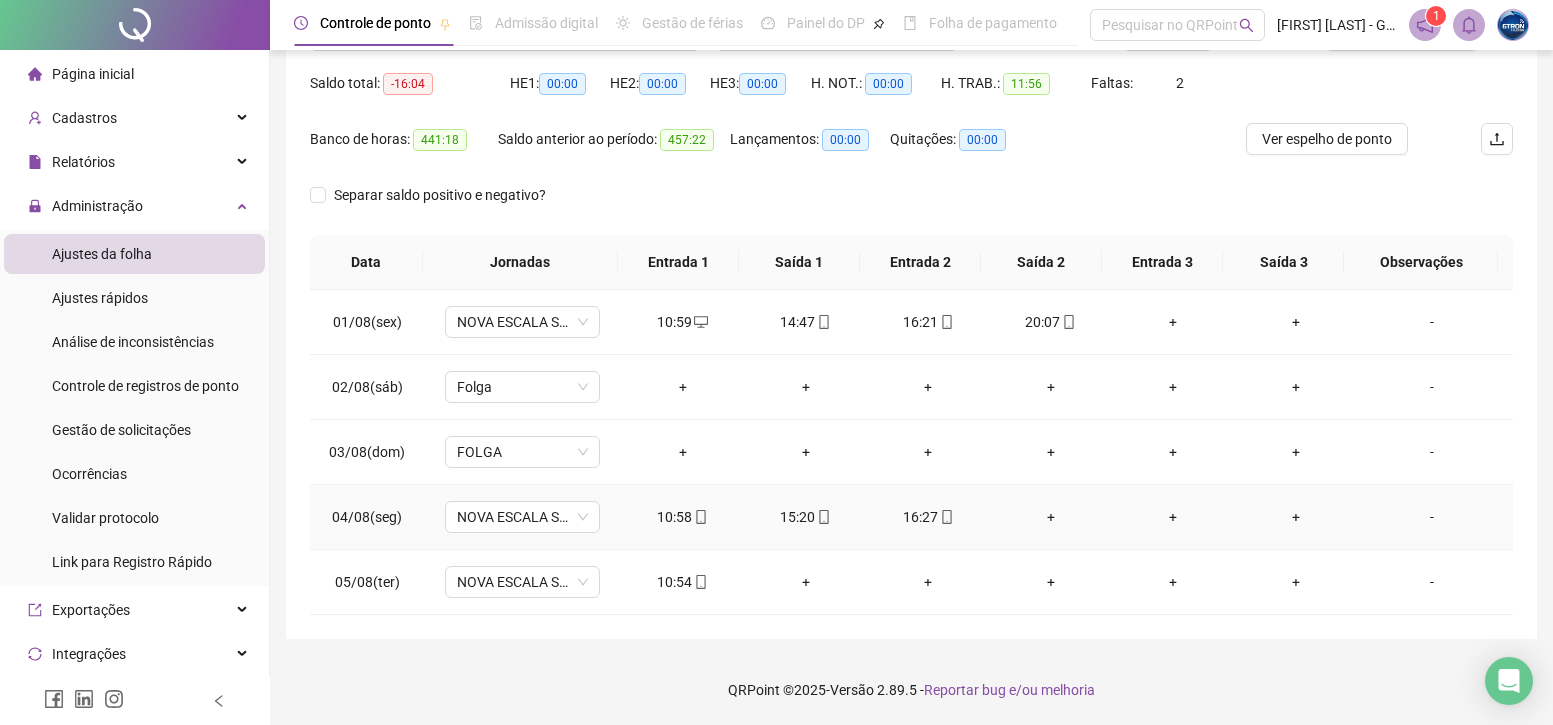 click on "+" at bounding box center [1050, 517] 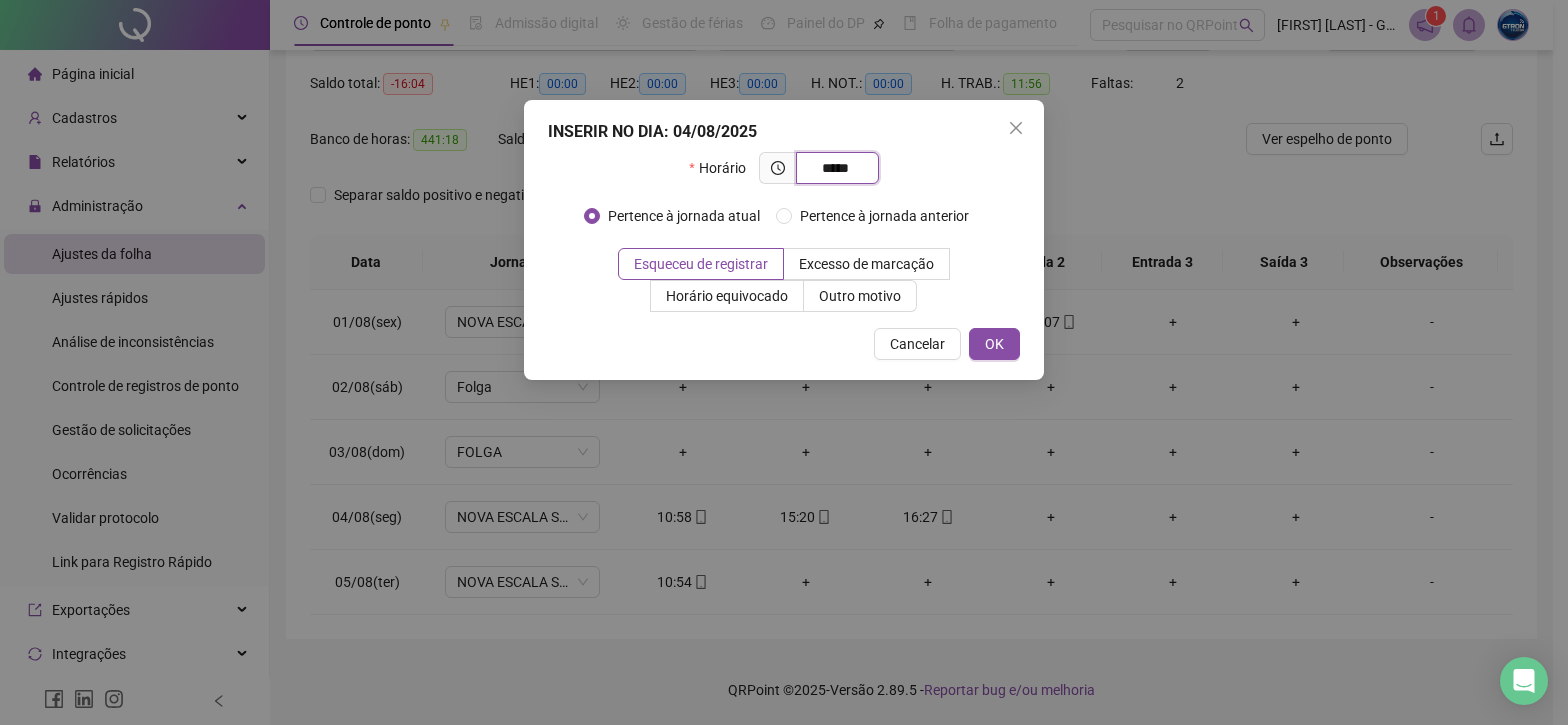 type on "*****" 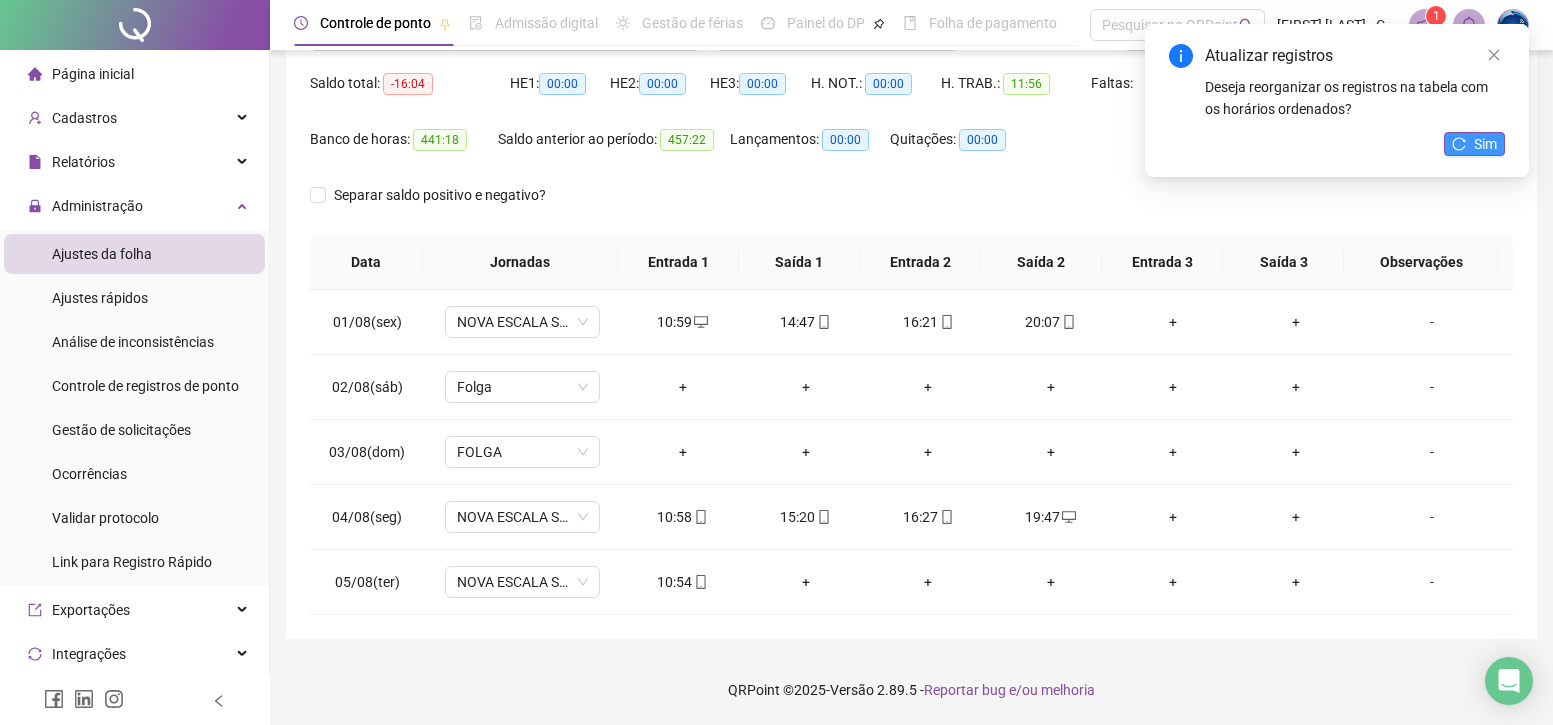 click on "Sim" at bounding box center [1474, 144] 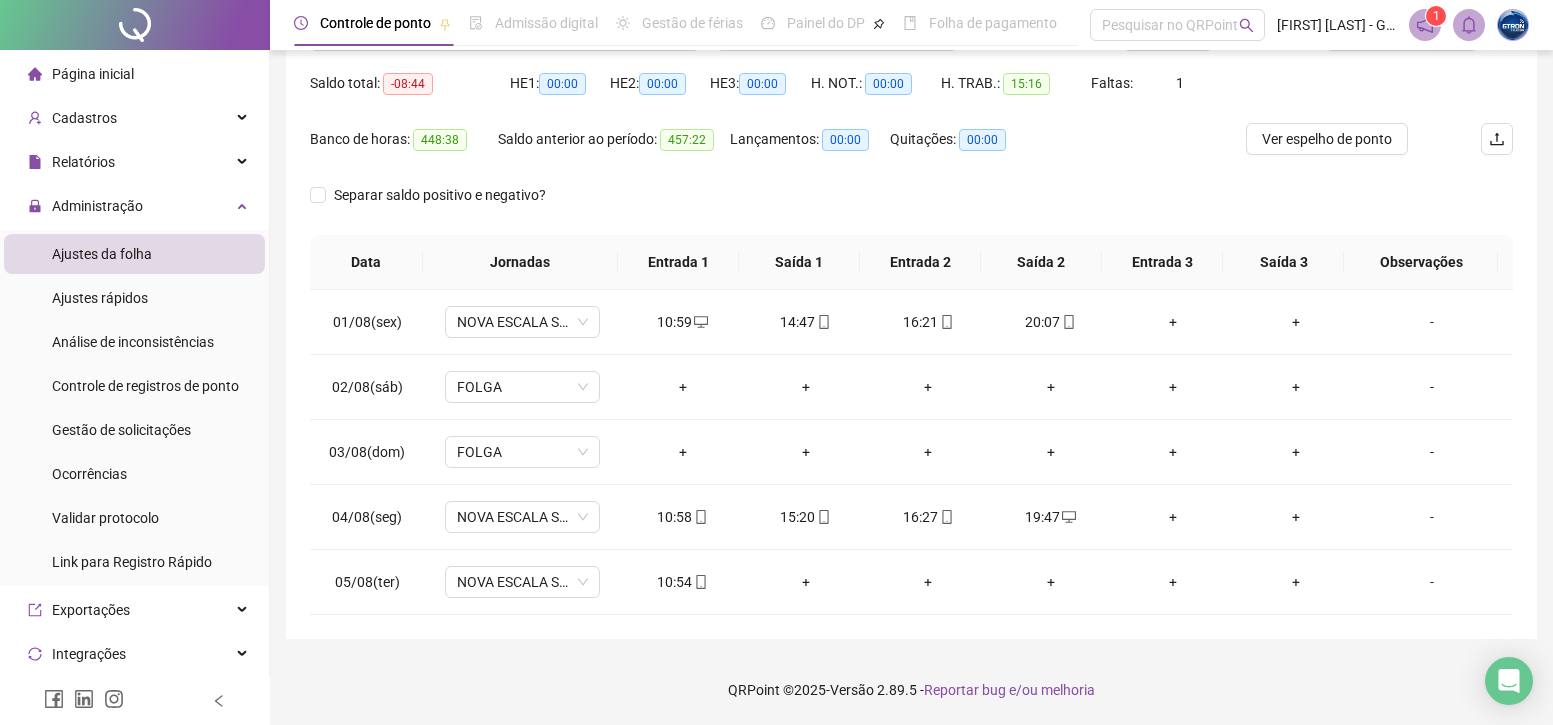 scroll, scrollTop: 0, scrollLeft: 0, axis: both 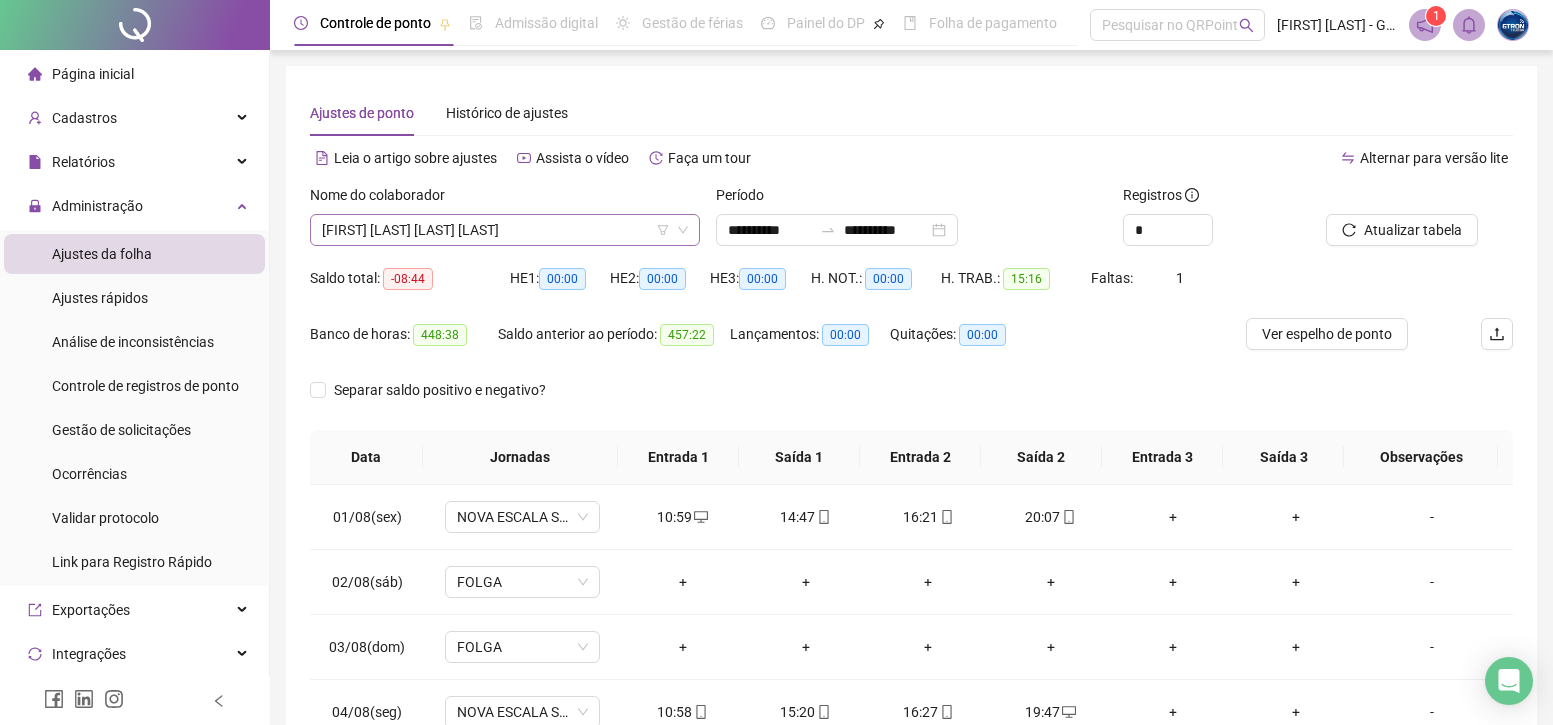 click on "[FIRST] [LAST] [LAST] [LAST]" at bounding box center [505, 230] 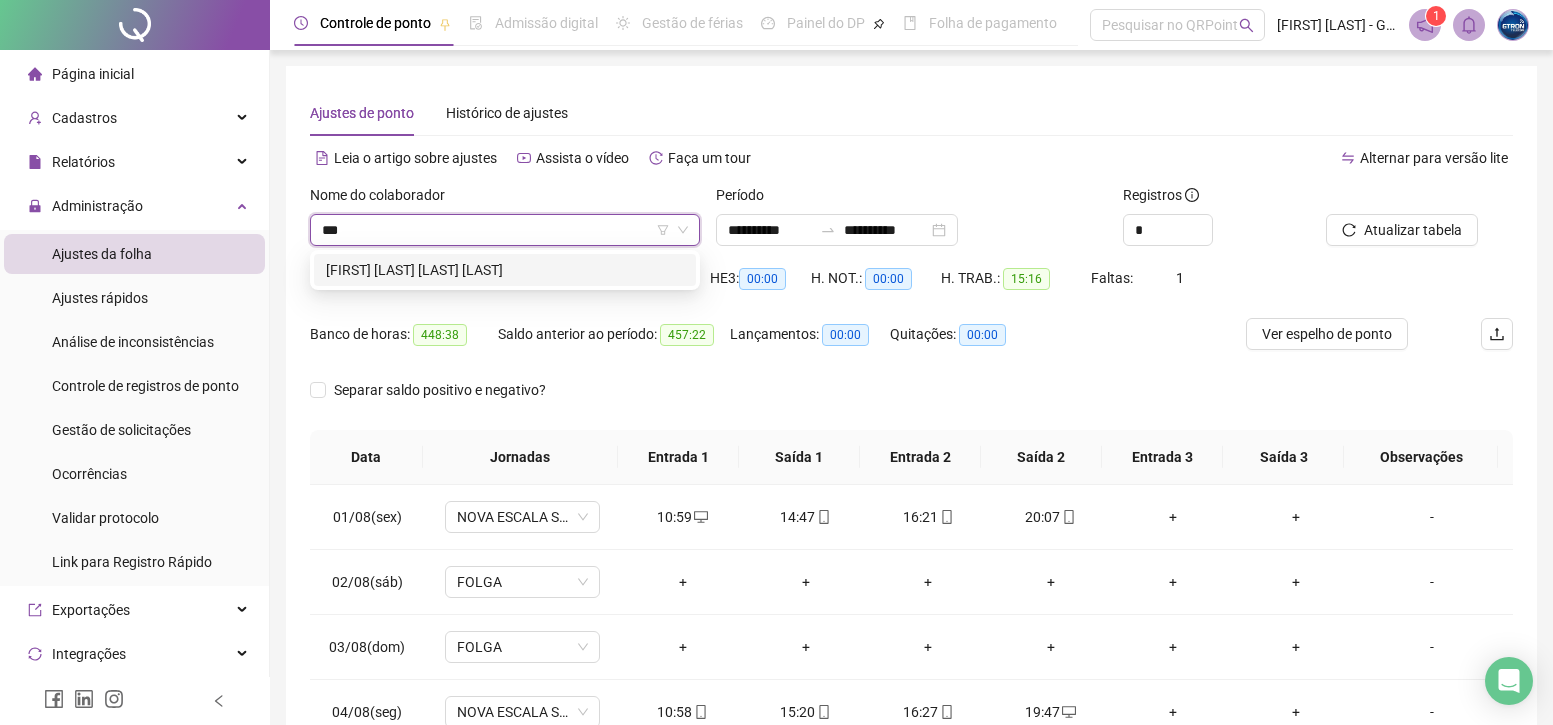 type on "****" 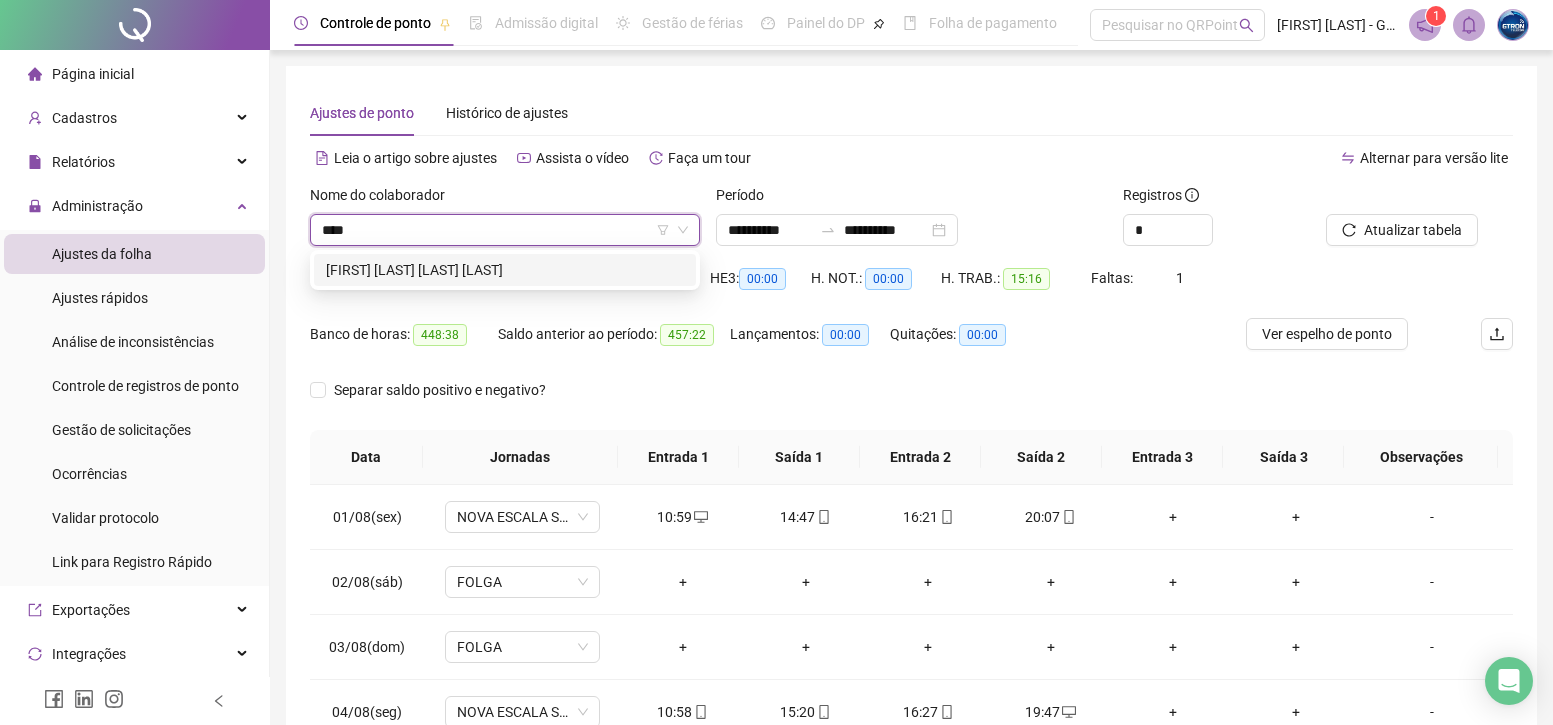 click on "[FIRST] [LAST] [LAST] [LAST]" at bounding box center [505, 270] 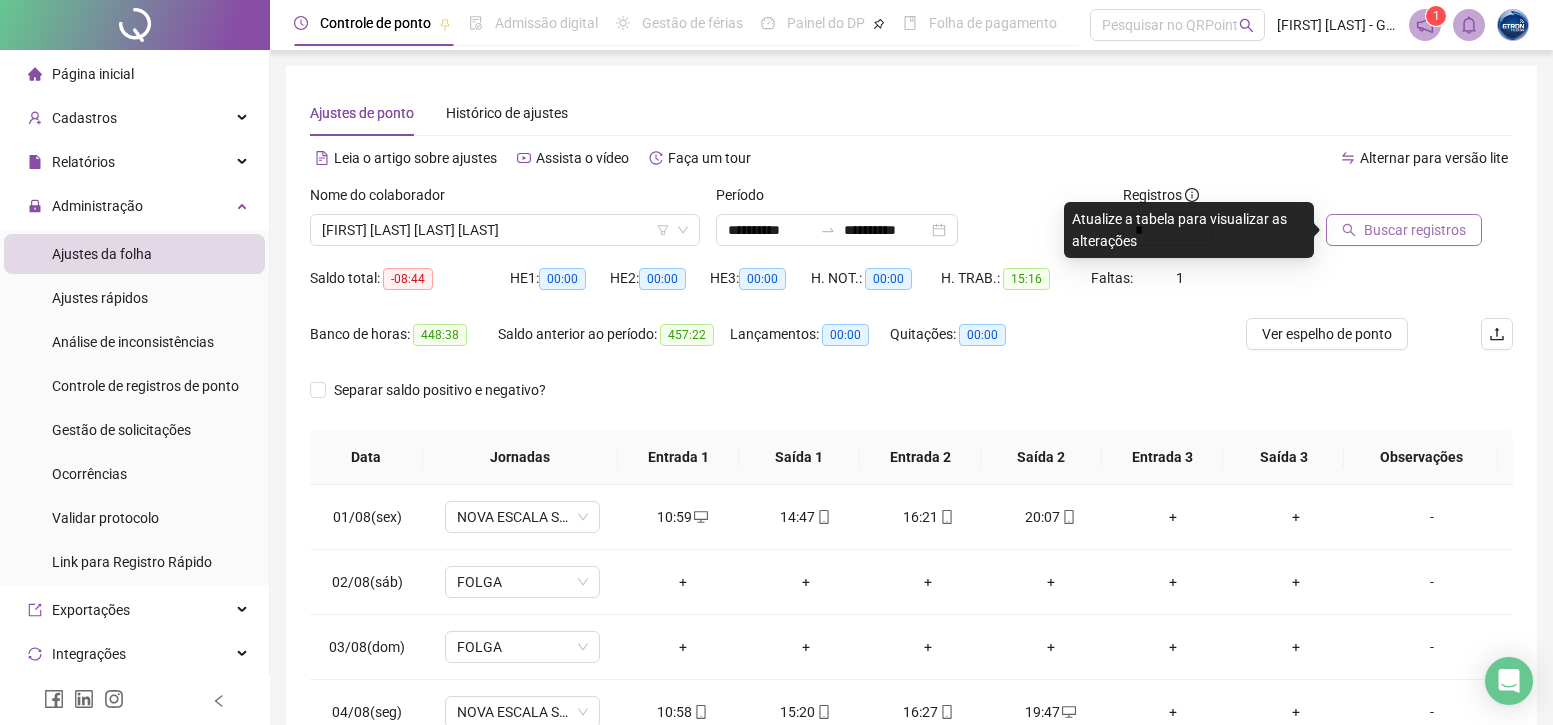 click on "Buscar registros" at bounding box center [1415, 230] 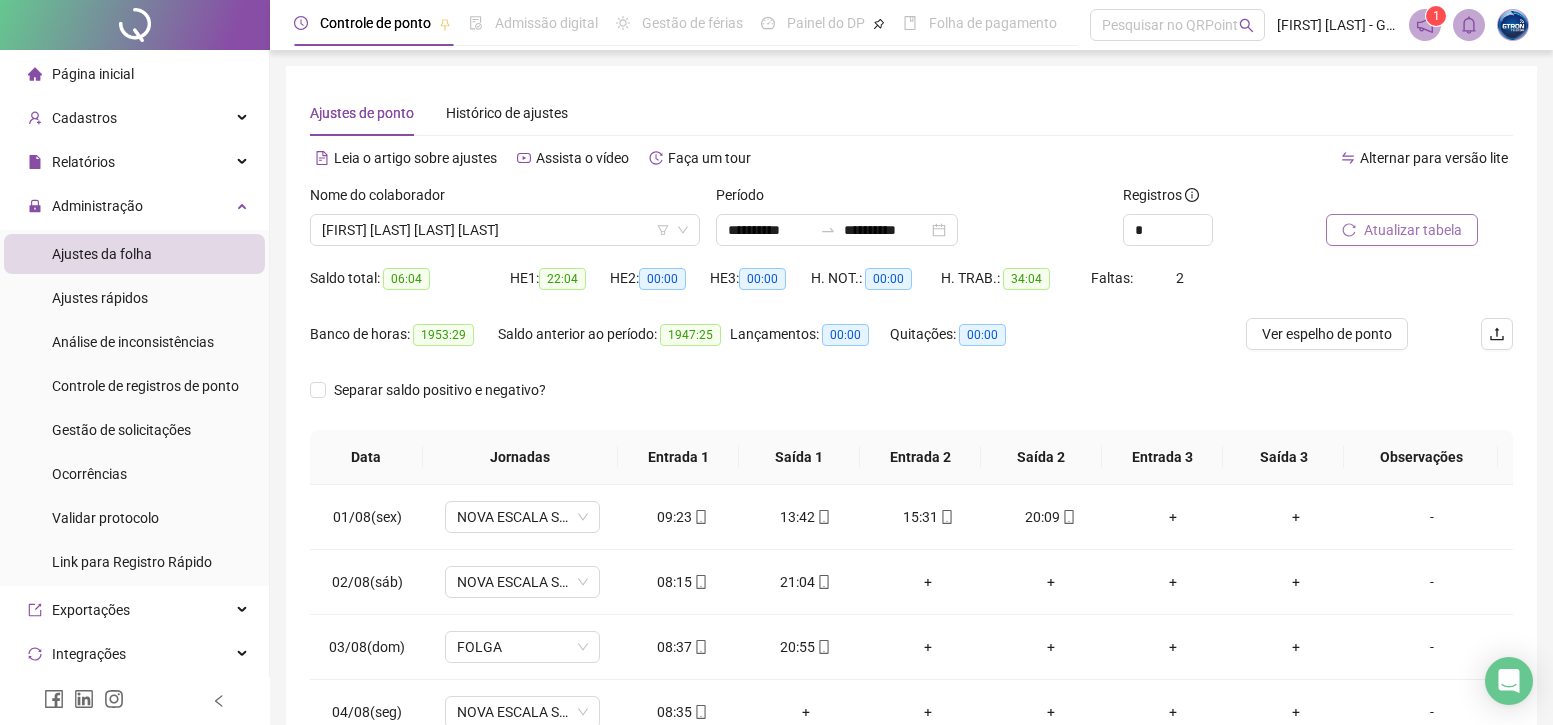 scroll, scrollTop: 195, scrollLeft: 0, axis: vertical 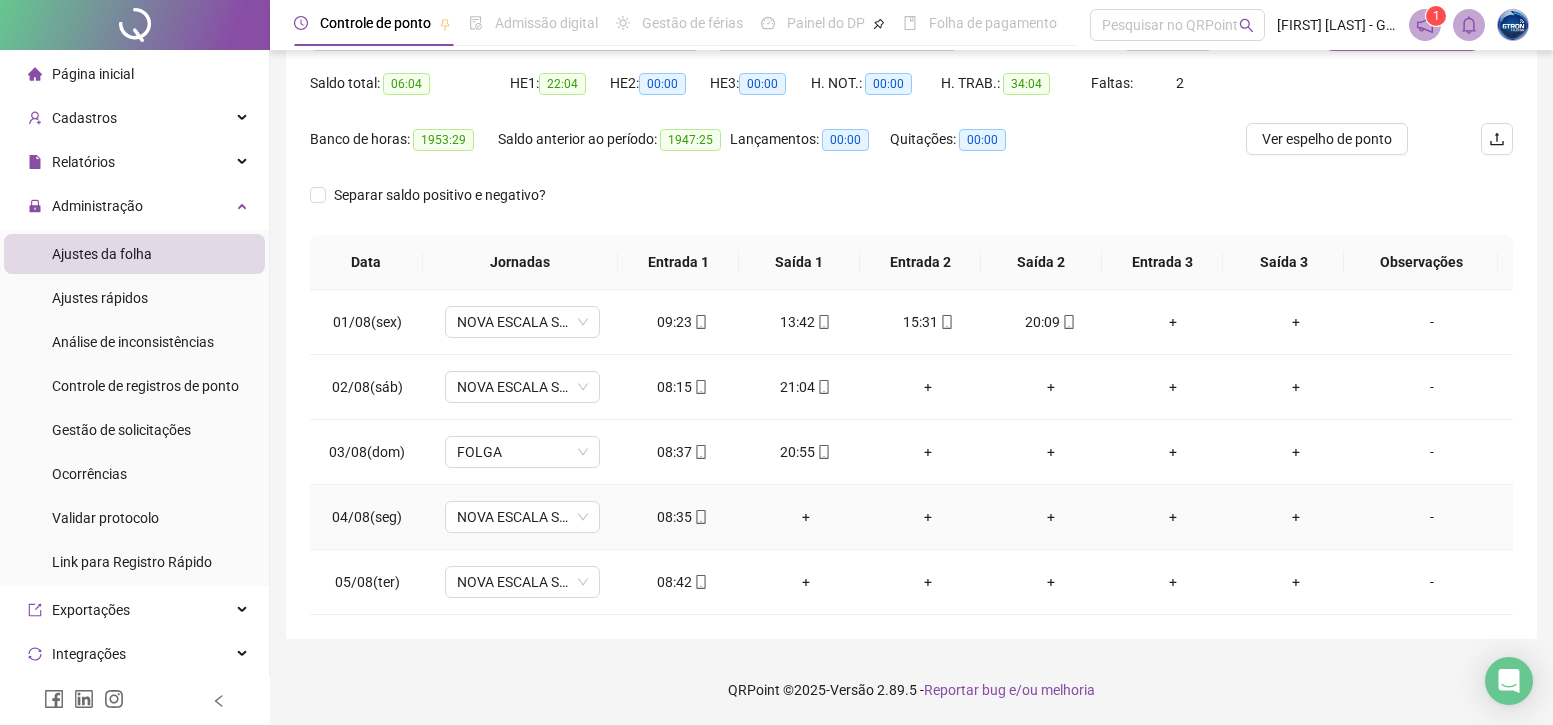click on "+" at bounding box center [805, 517] 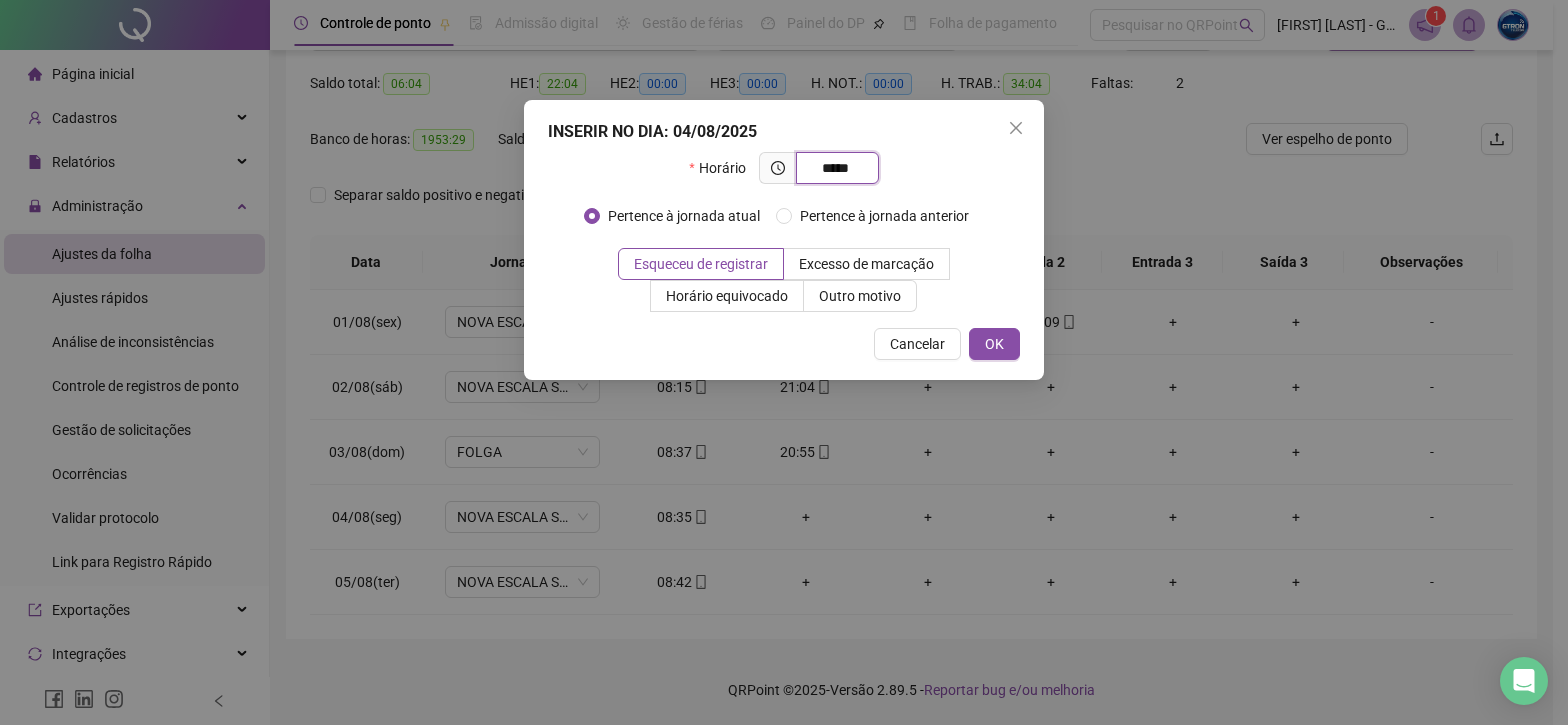 type on "*****" 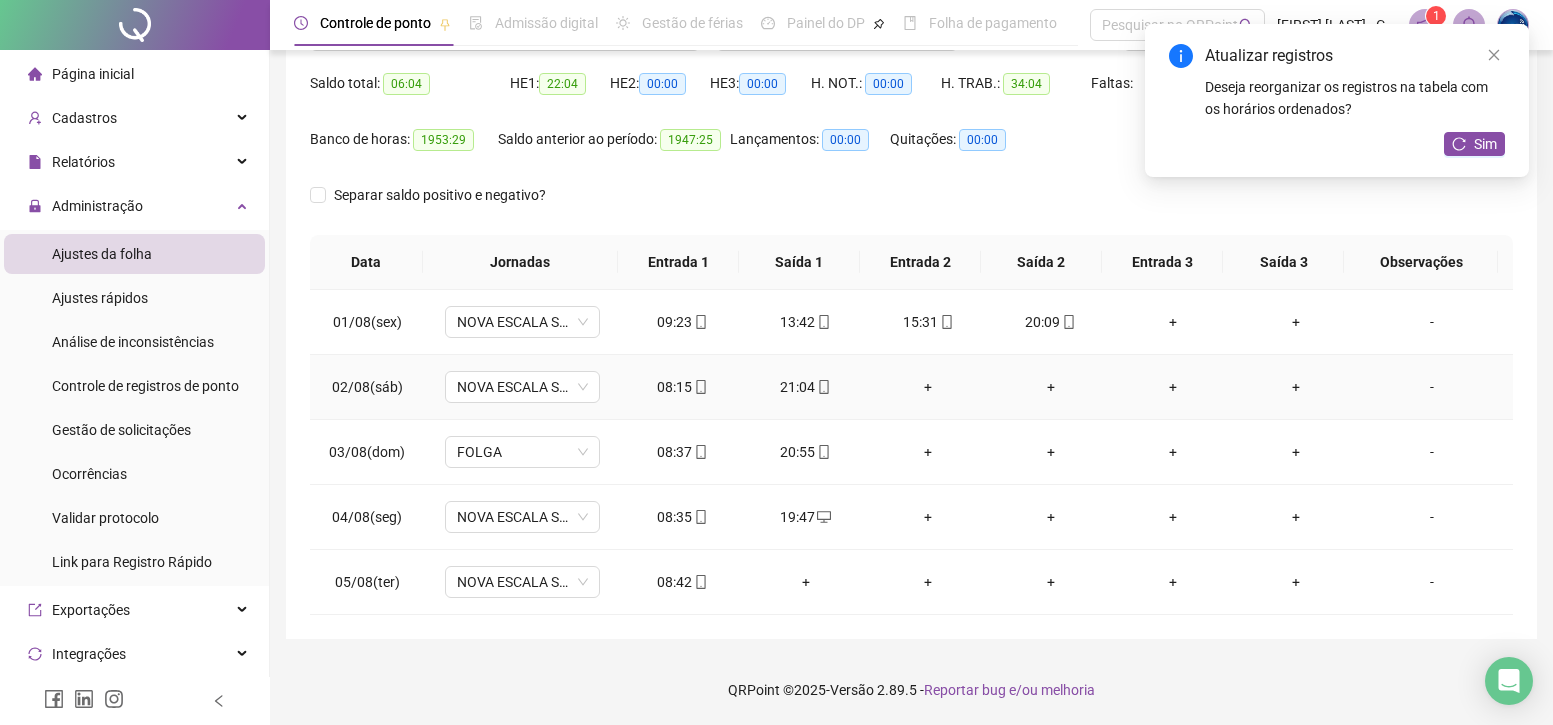 click on "-" at bounding box center [1432, 387] 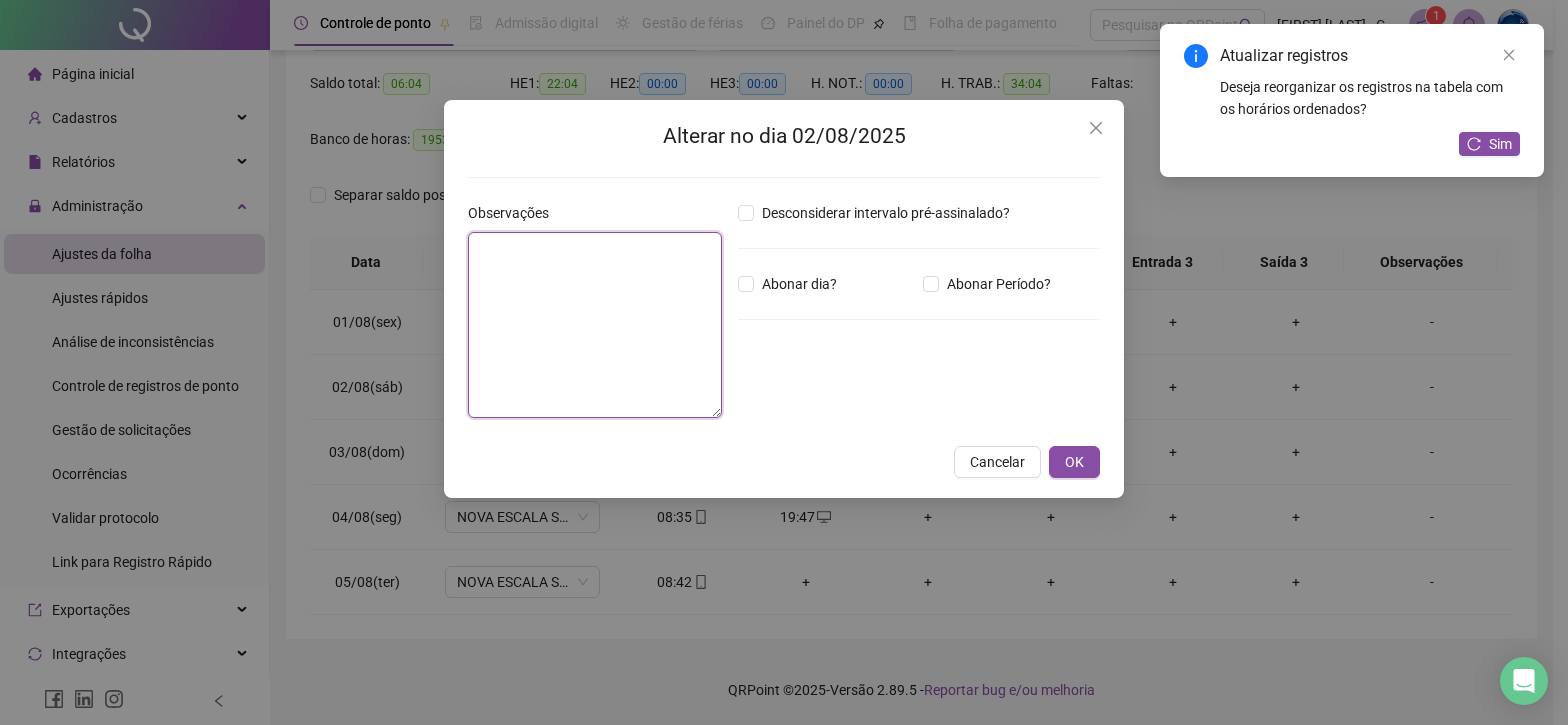 click at bounding box center (595, 325) 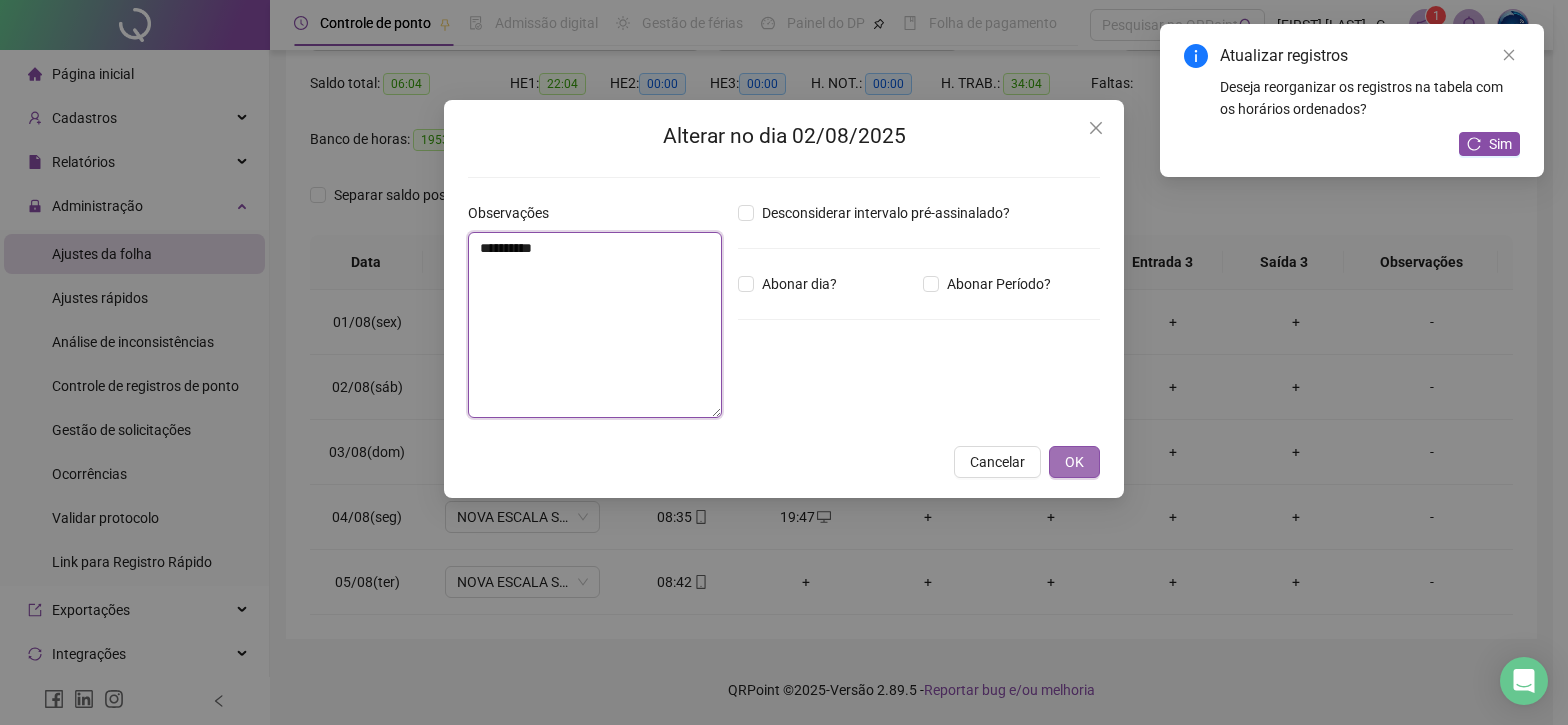 type on "**********" 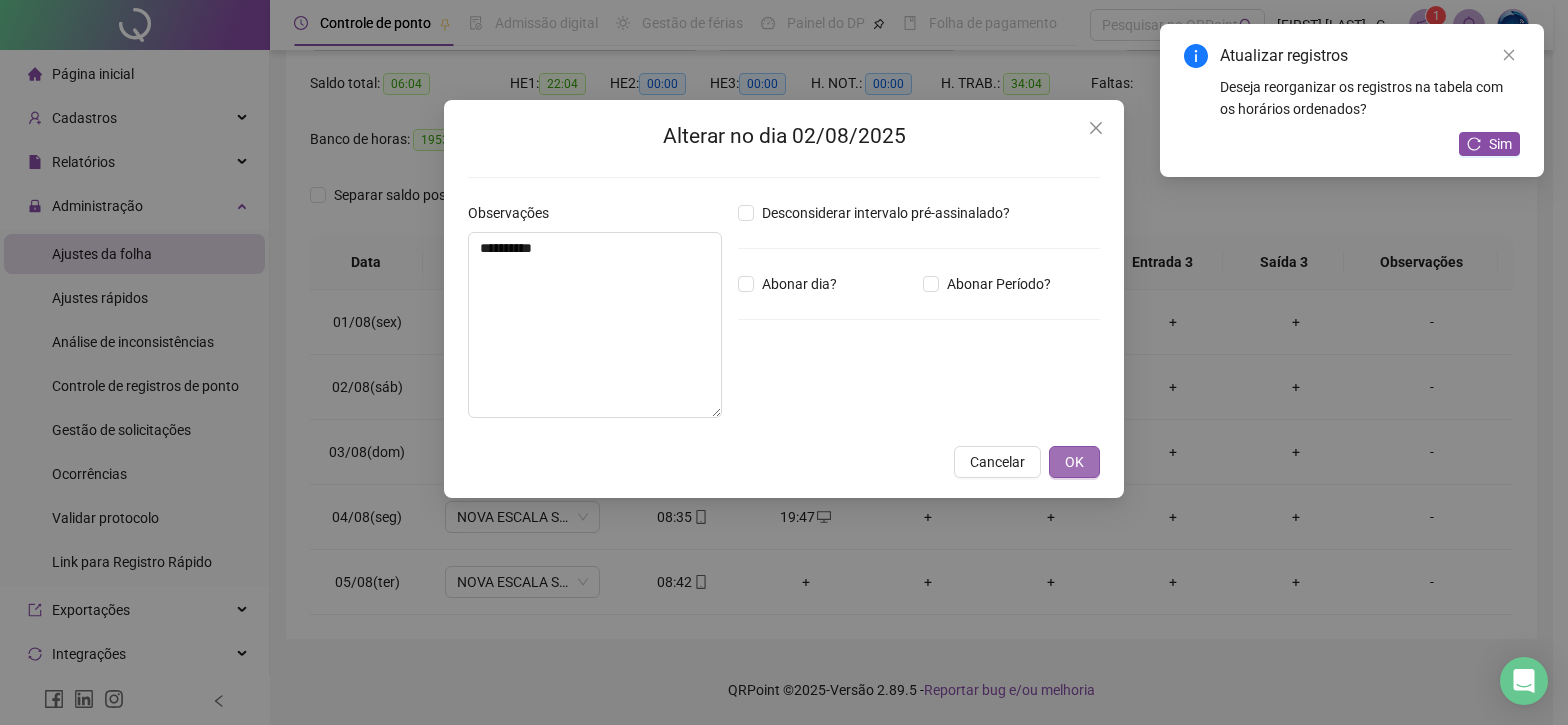 click on "OK" at bounding box center (1074, 462) 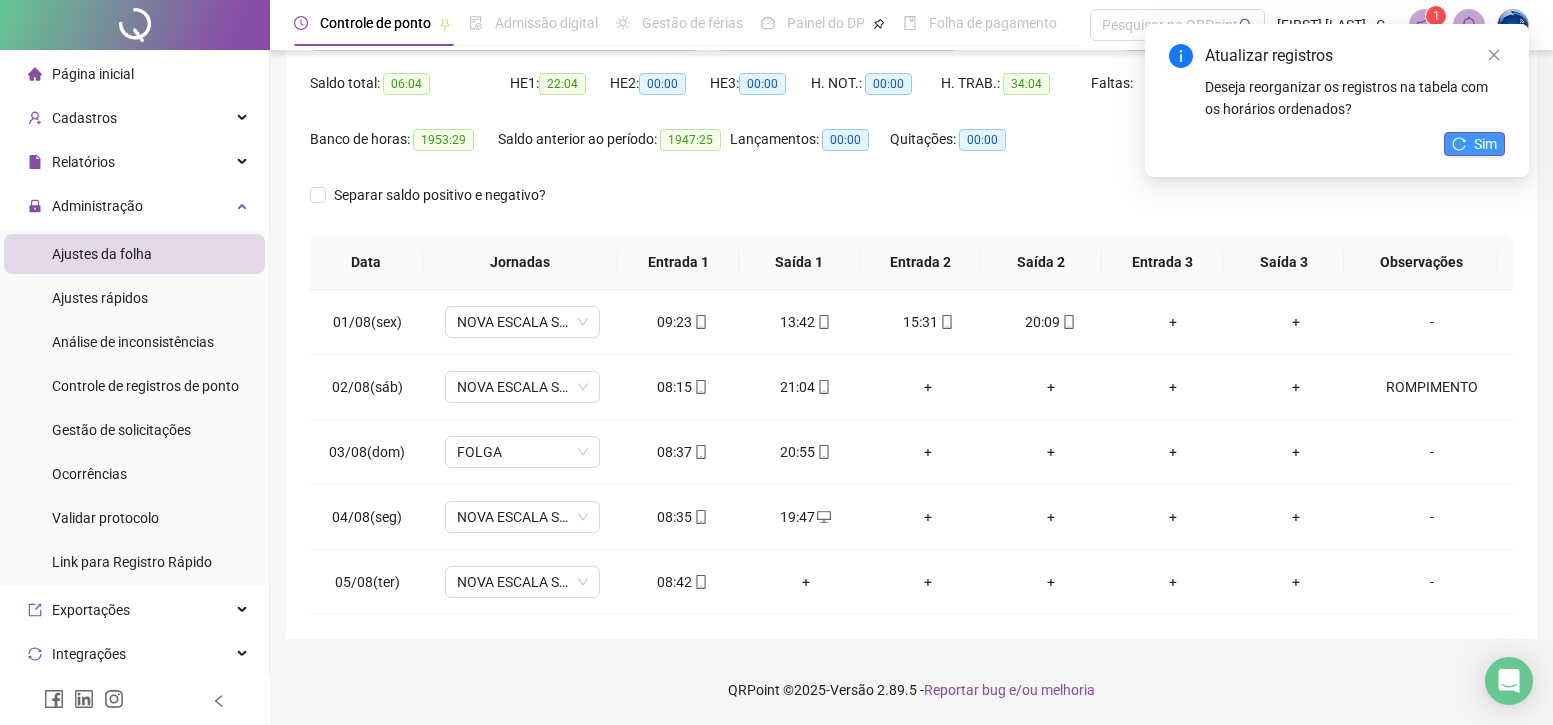 click on "Sim" at bounding box center [1485, 144] 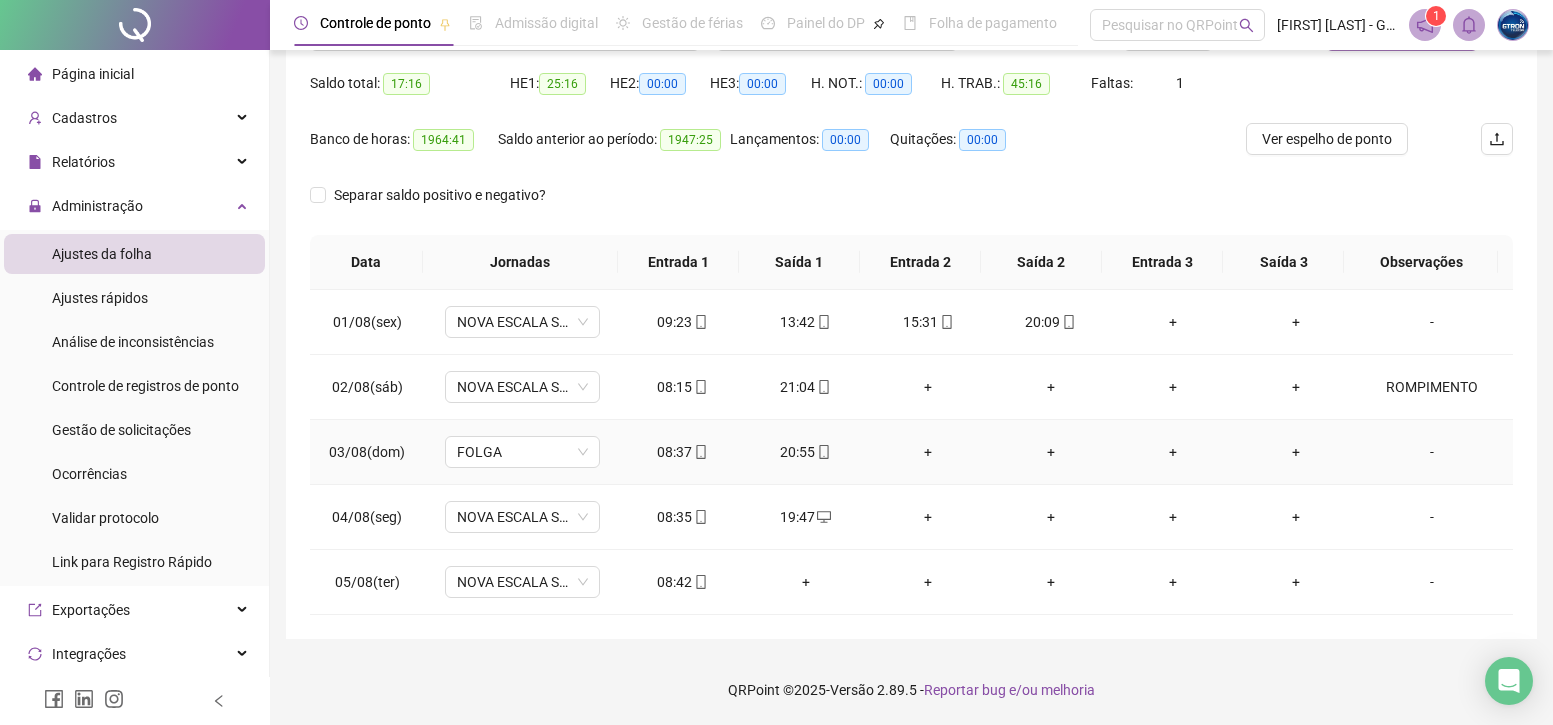 click on "-" at bounding box center (1432, 452) 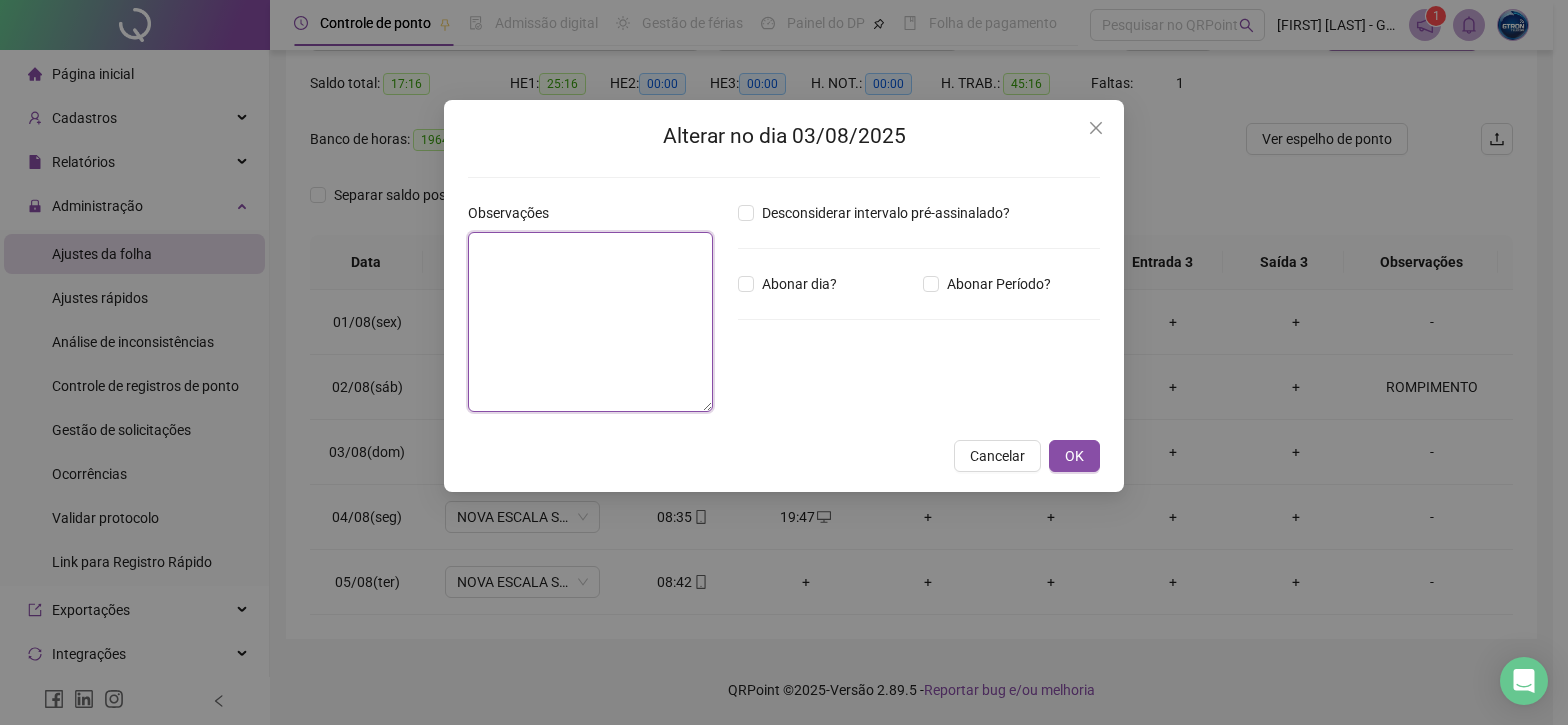 click at bounding box center [590, 322] 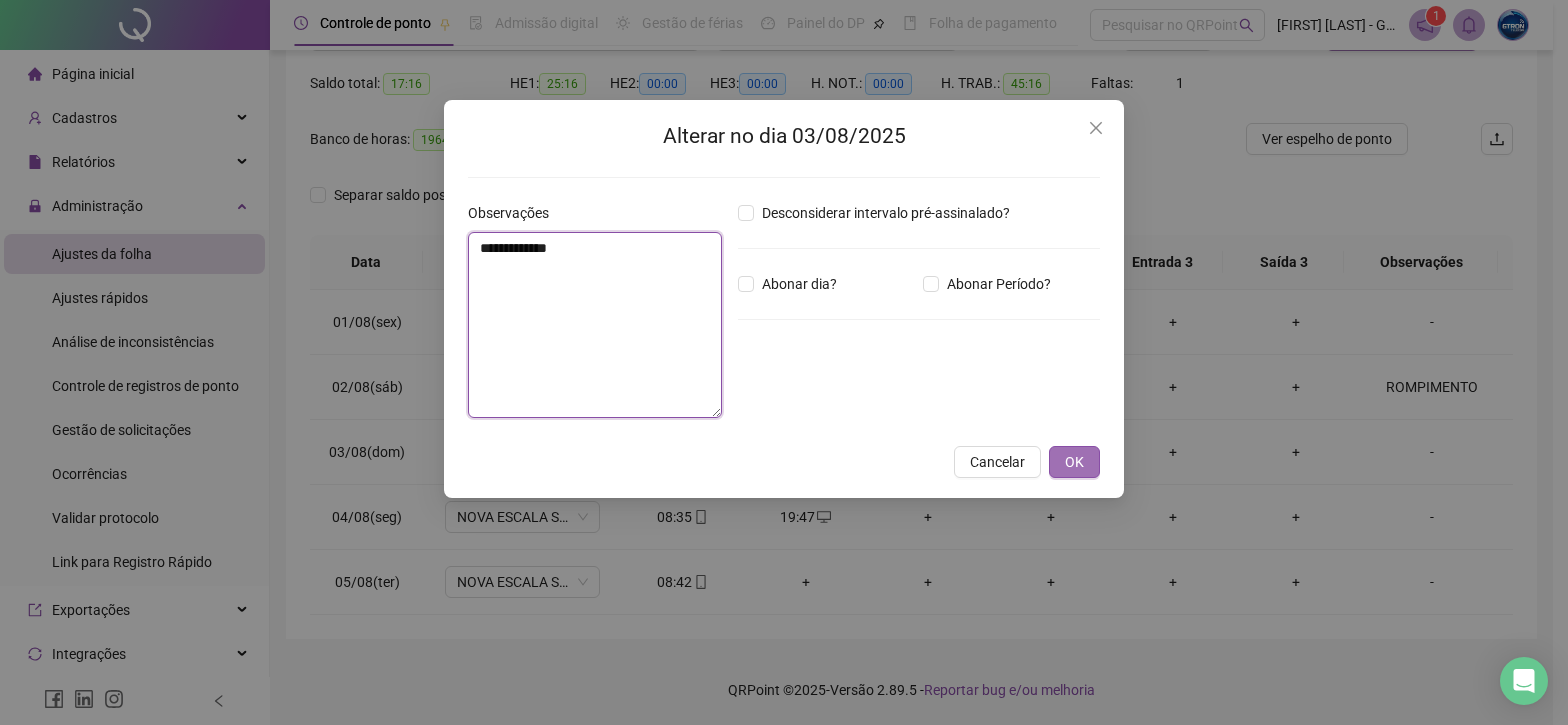 type on "**********" 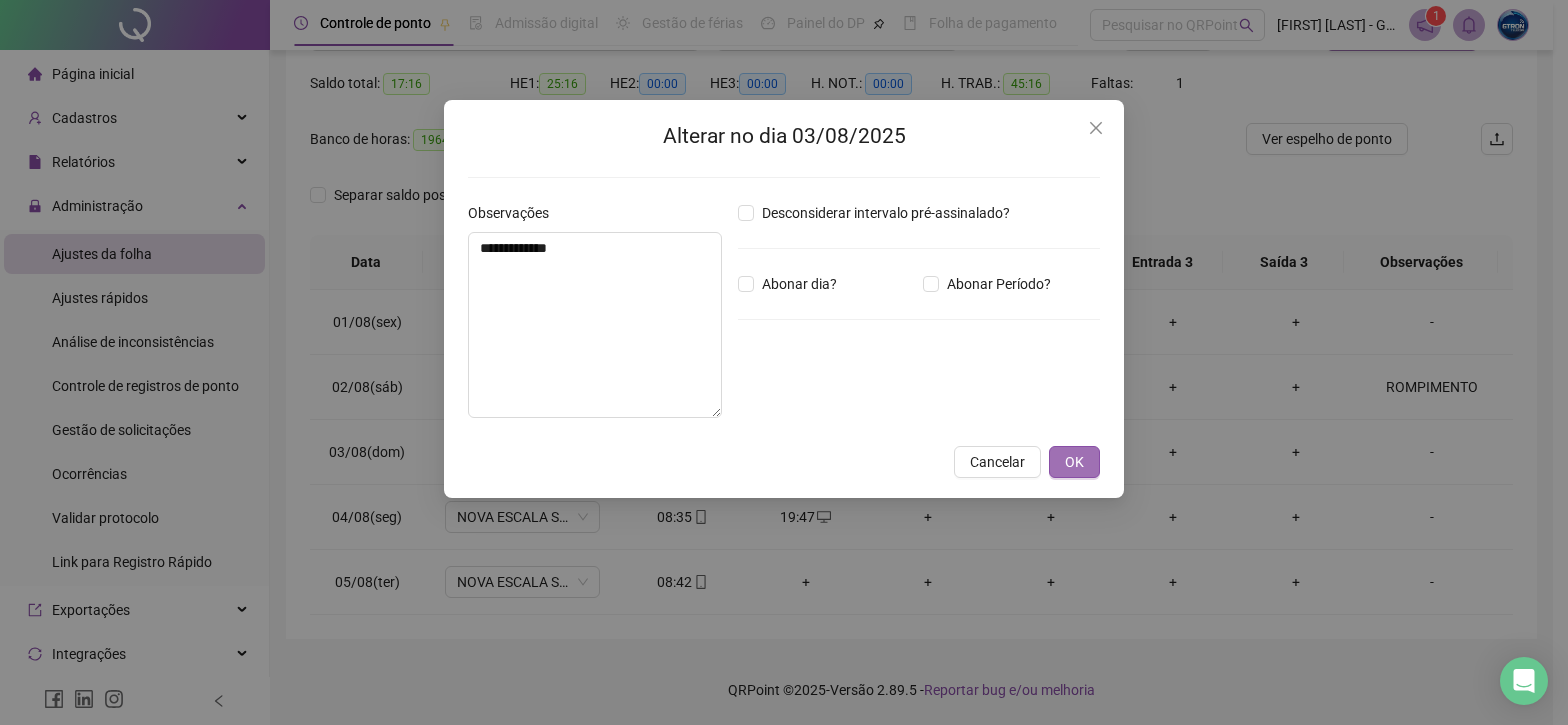 click on "OK" at bounding box center (1074, 462) 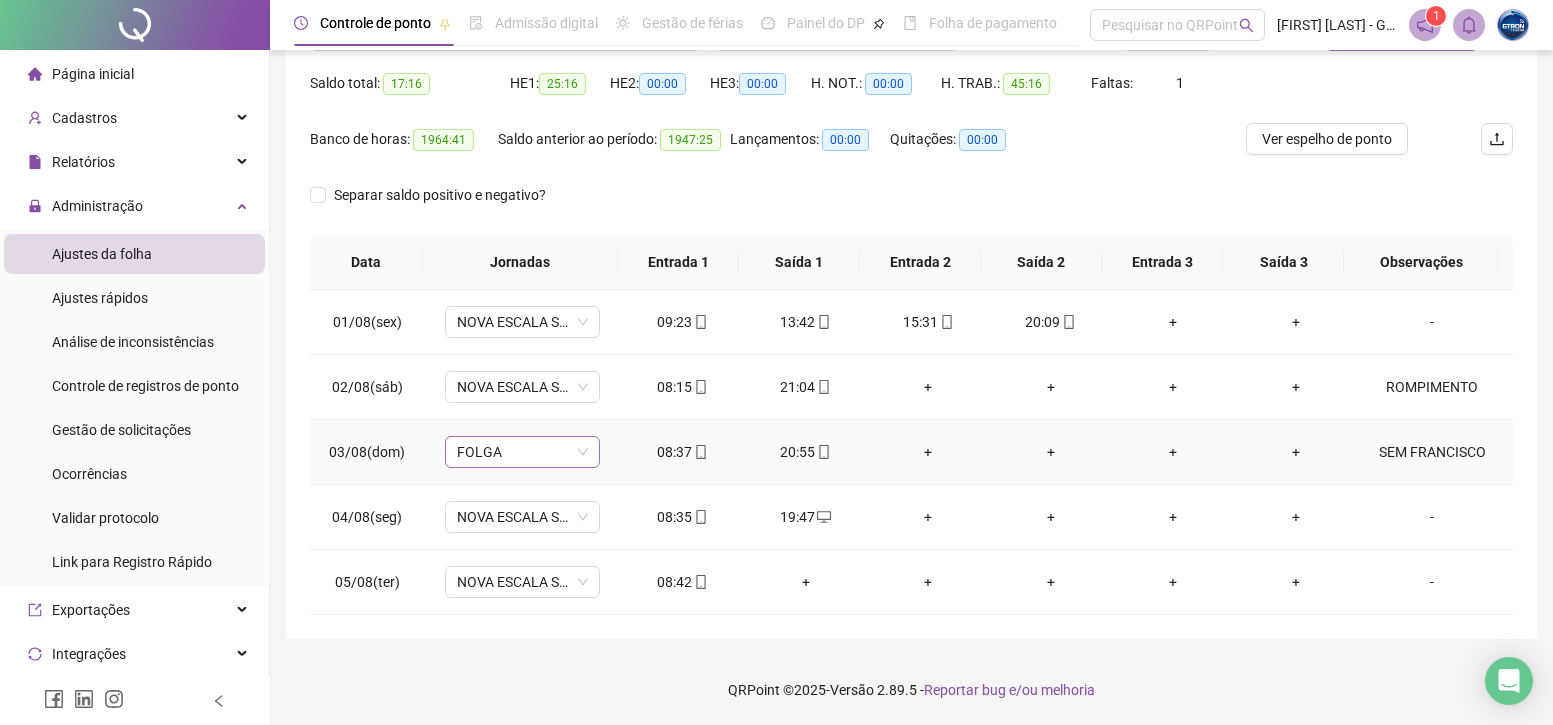 click on "FOLGA" at bounding box center [522, 452] 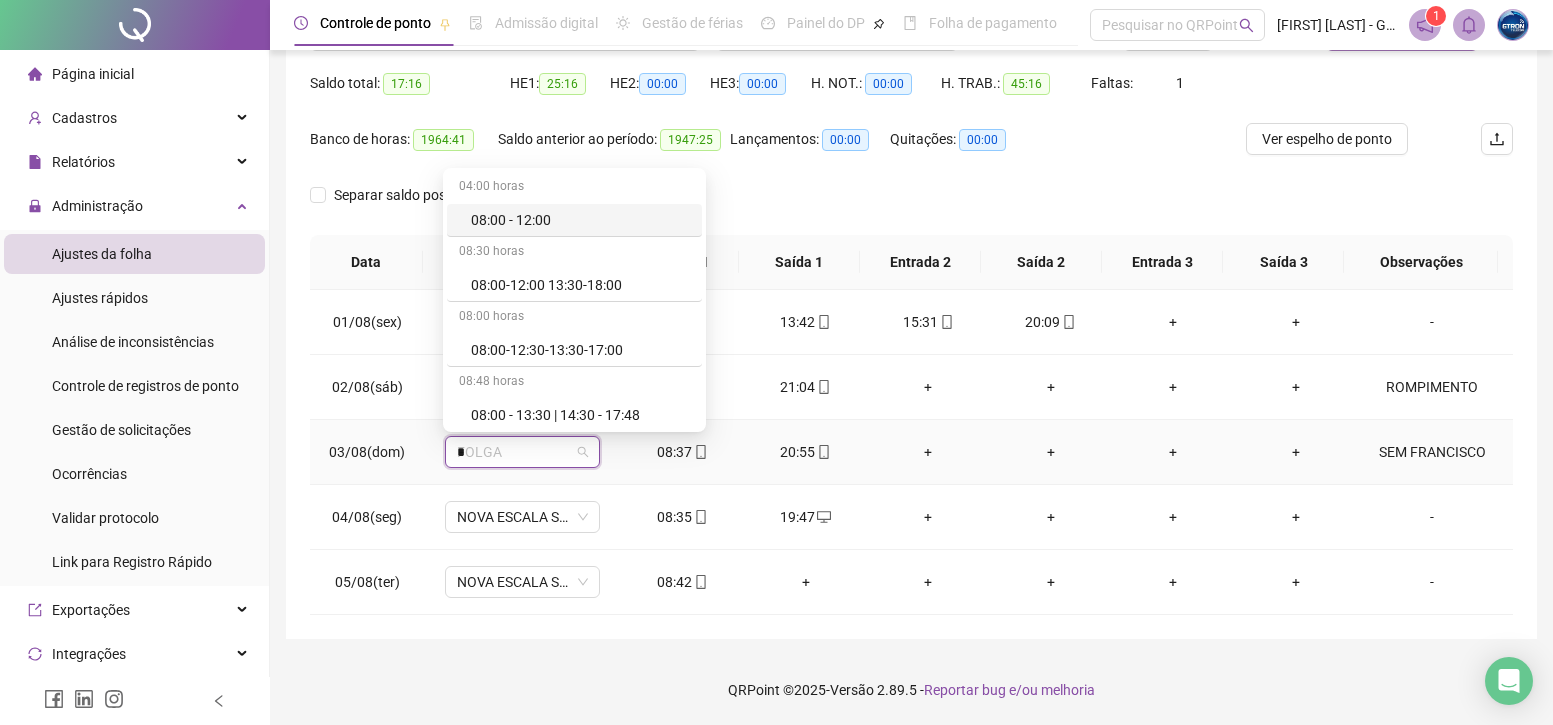 type on "**" 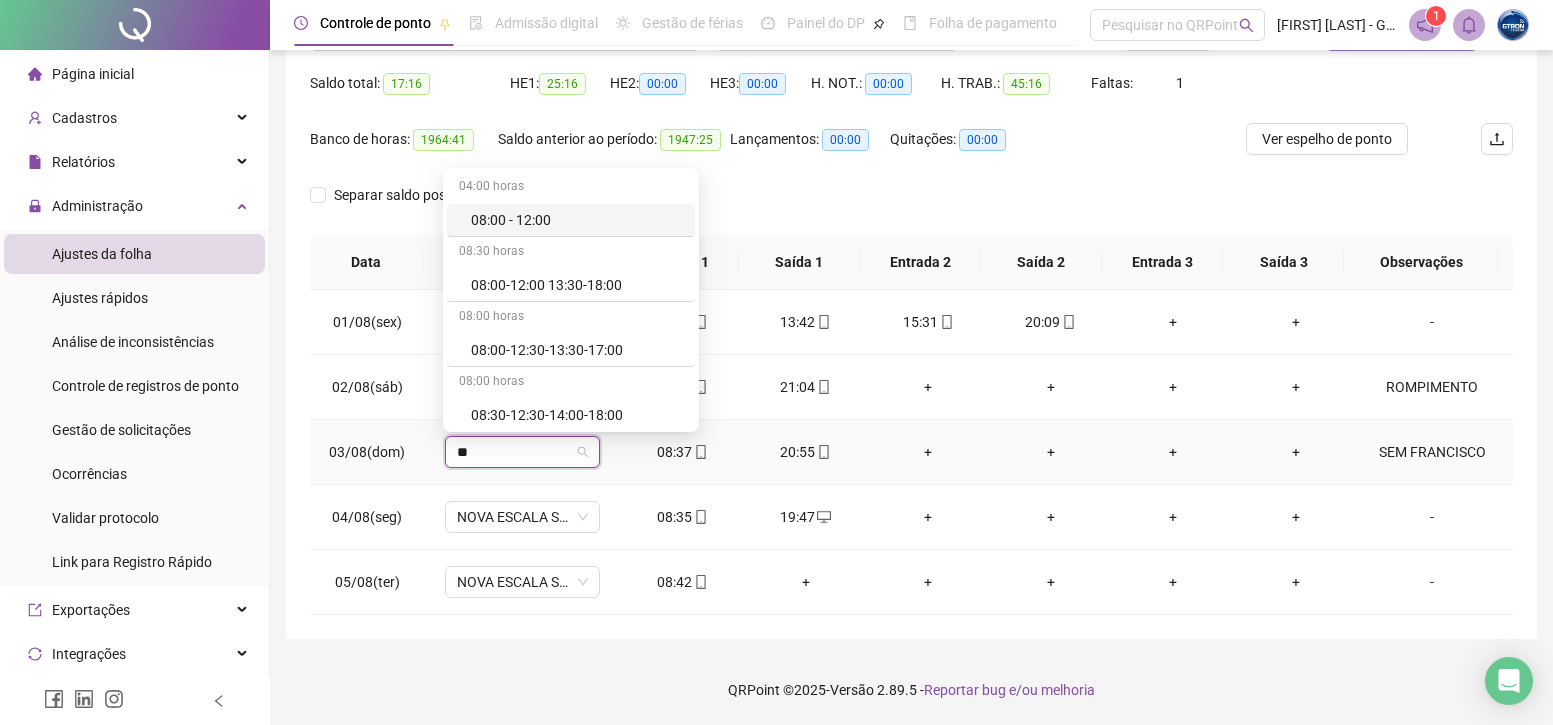 click on "08:00 - 12:00" at bounding box center [577, 220] 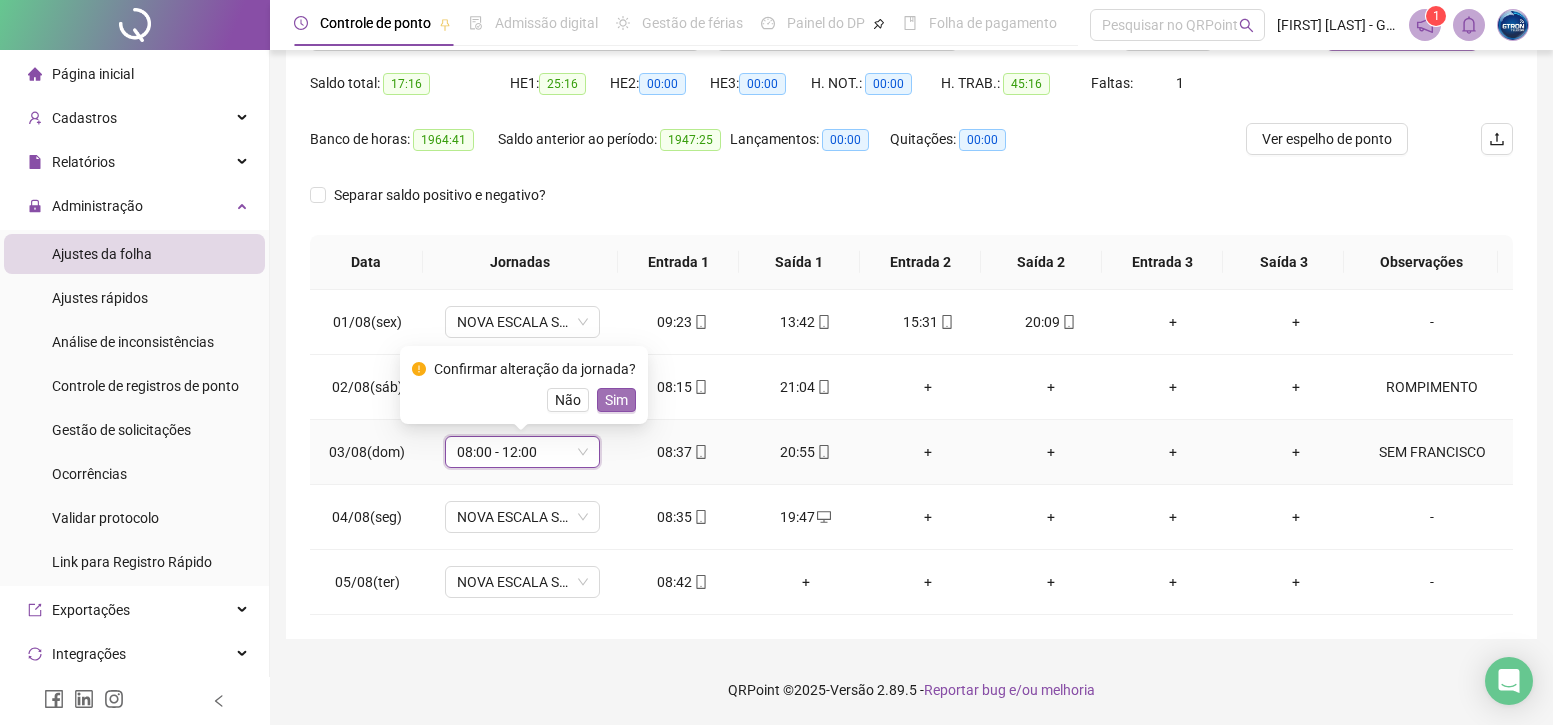 click on "Sim" at bounding box center (616, 400) 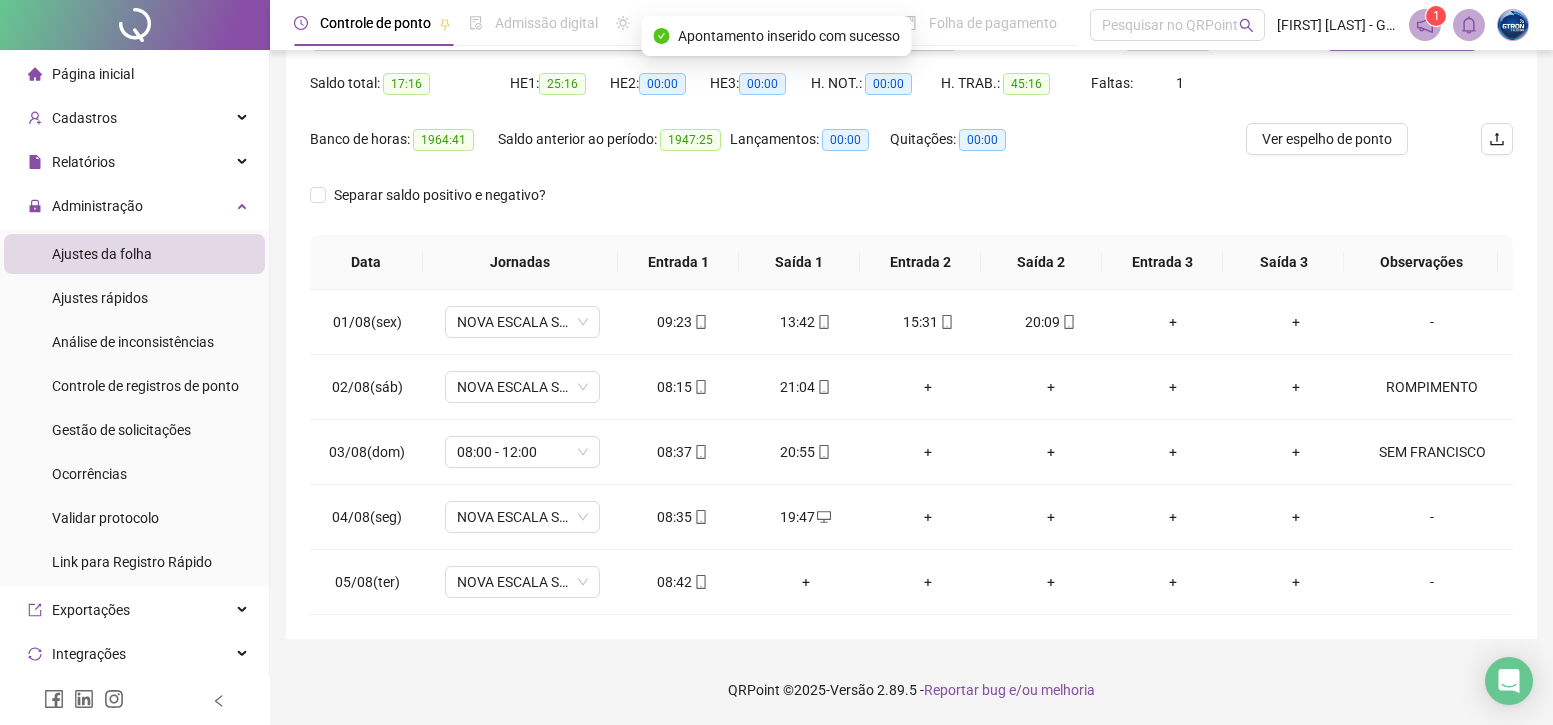 scroll, scrollTop: 0, scrollLeft: 0, axis: both 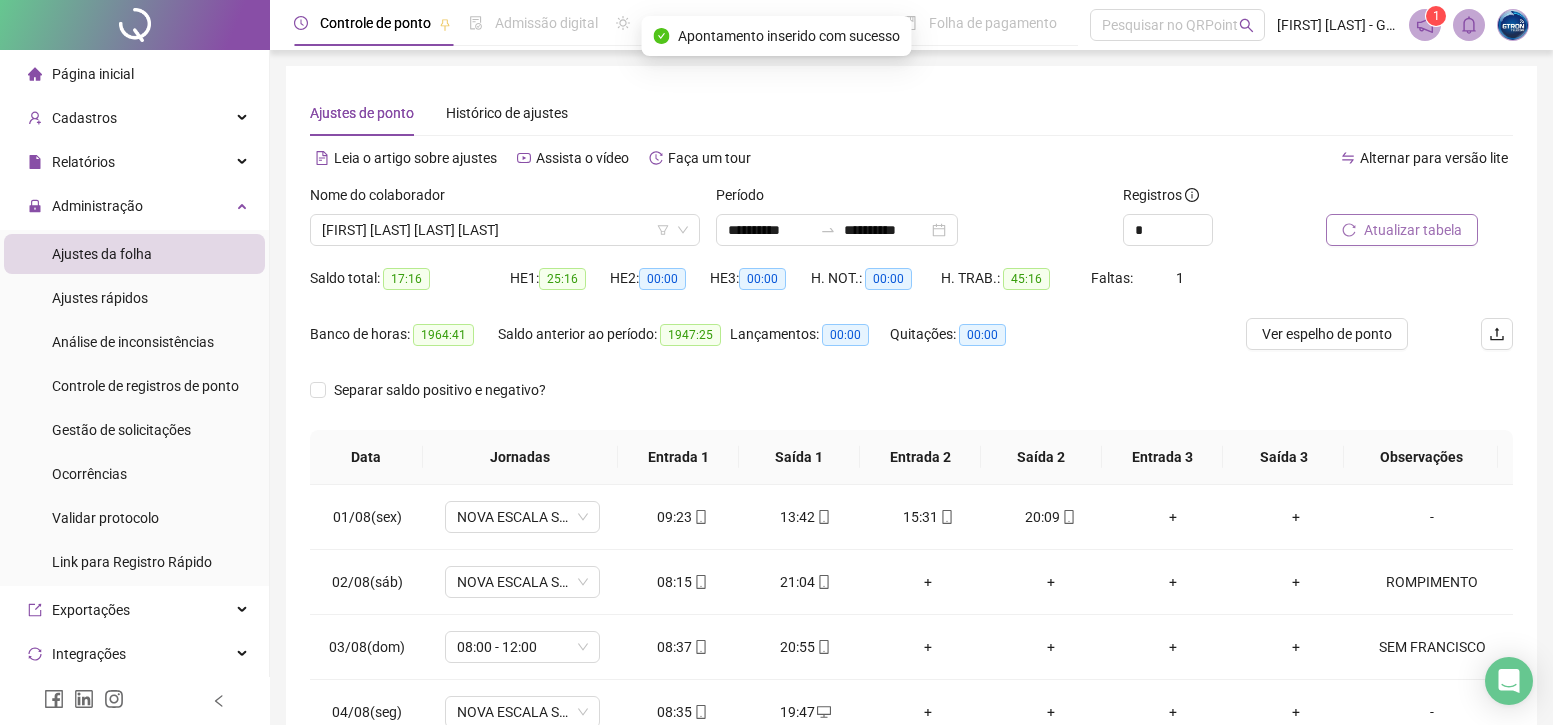 click on "Atualizar tabela" at bounding box center (1413, 230) 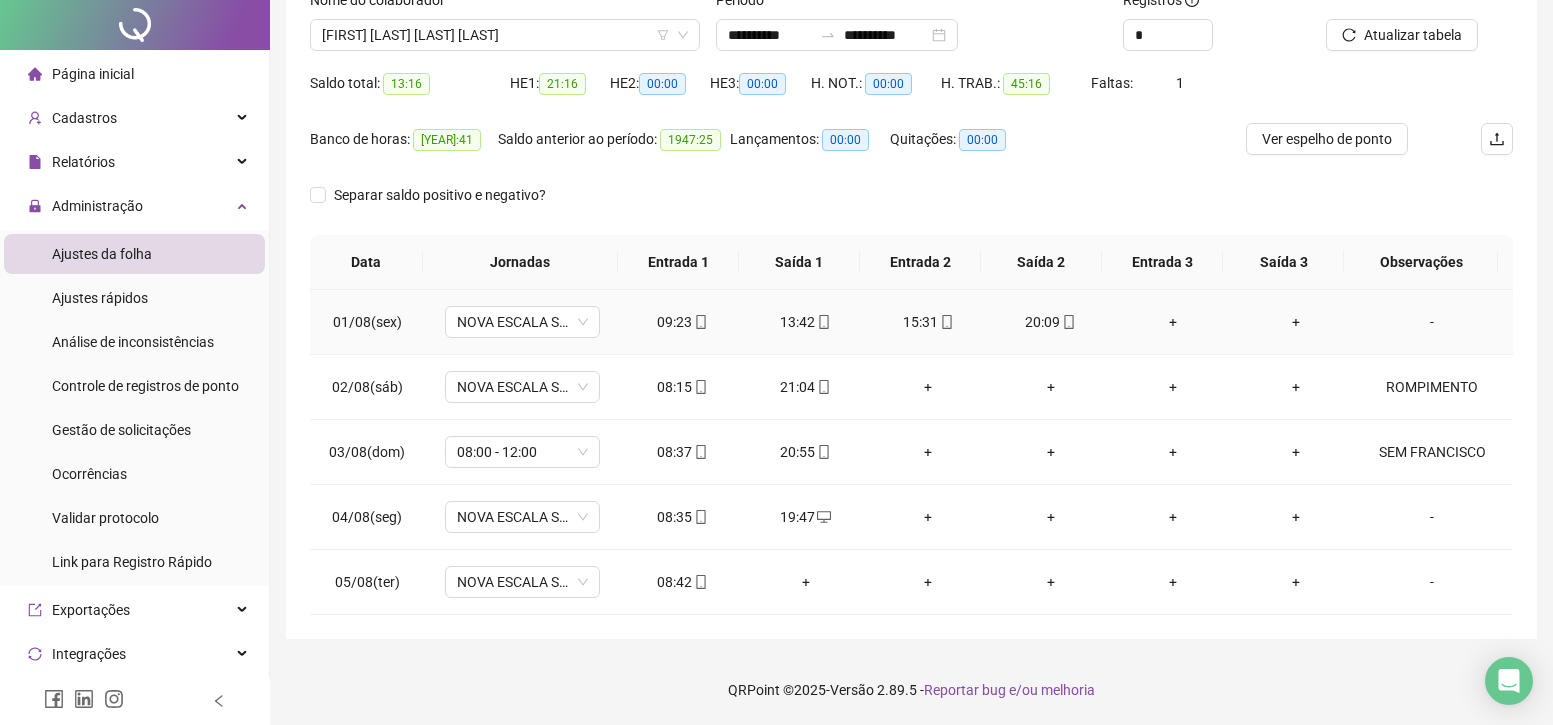 scroll, scrollTop: 0, scrollLeft: 0, axis: both 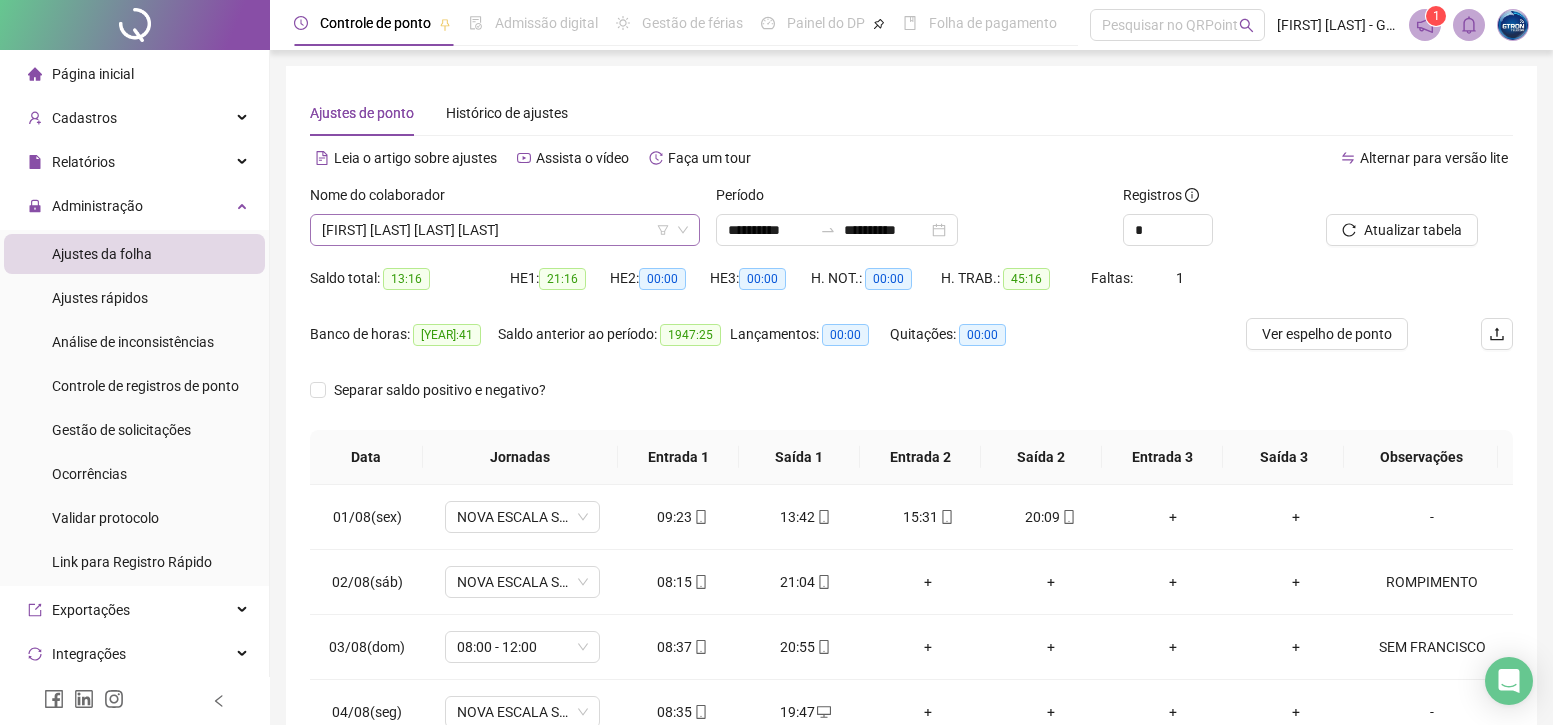 click on "[FIRST] [LAST] [LAST] [LAST]" at bounding box center [505, 230] 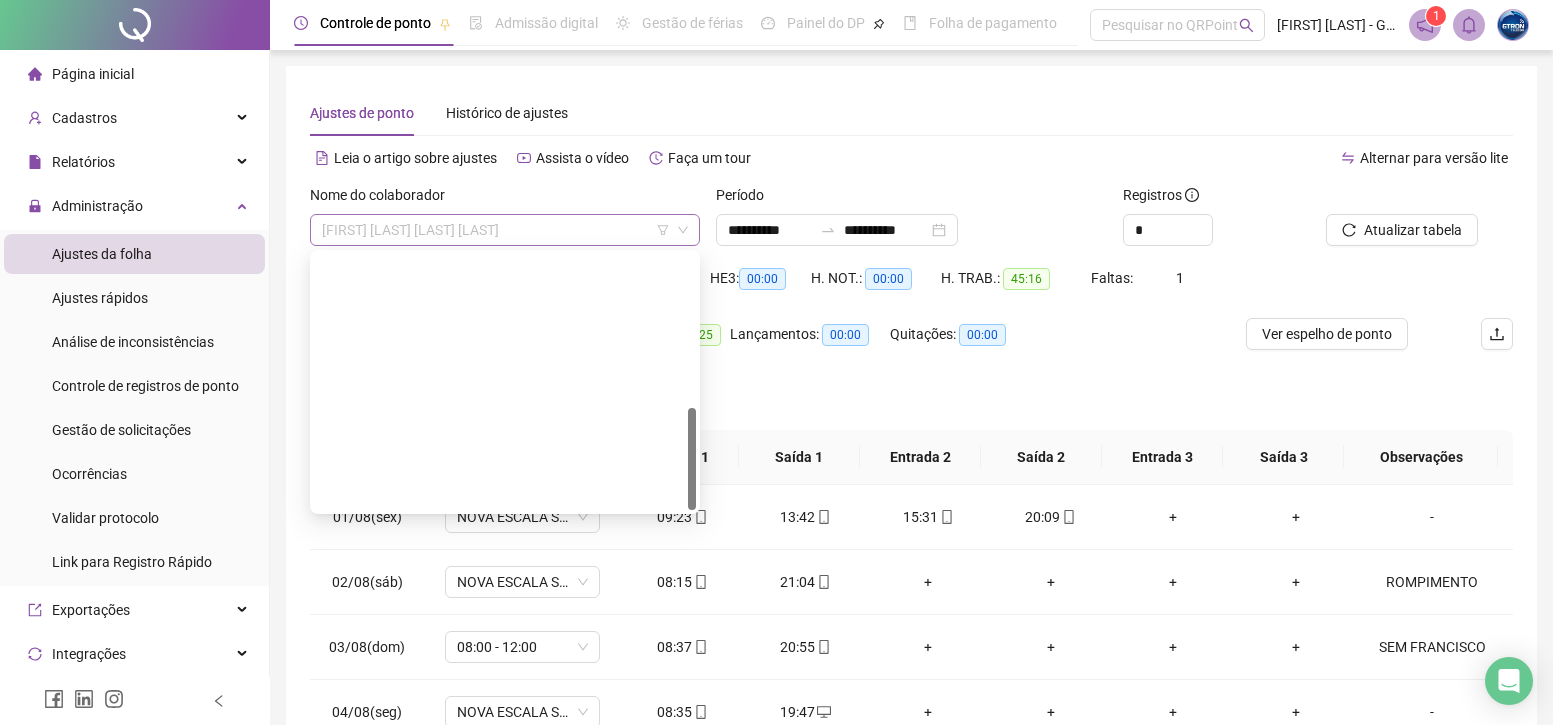 scroll, scrollTop: 384, scrollLeft: 0, axis: vertical 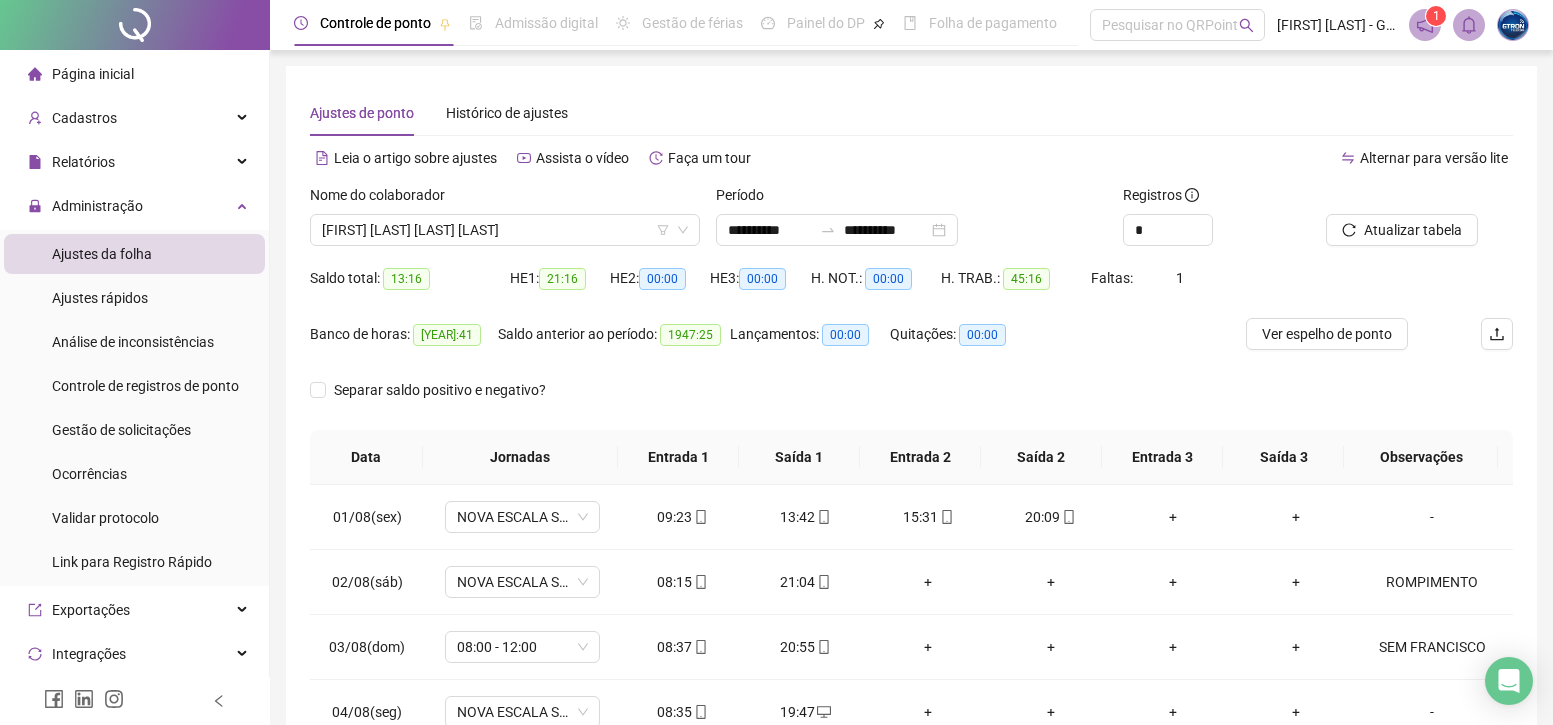 click on "Página inicial" at bounding box center [93, 74] 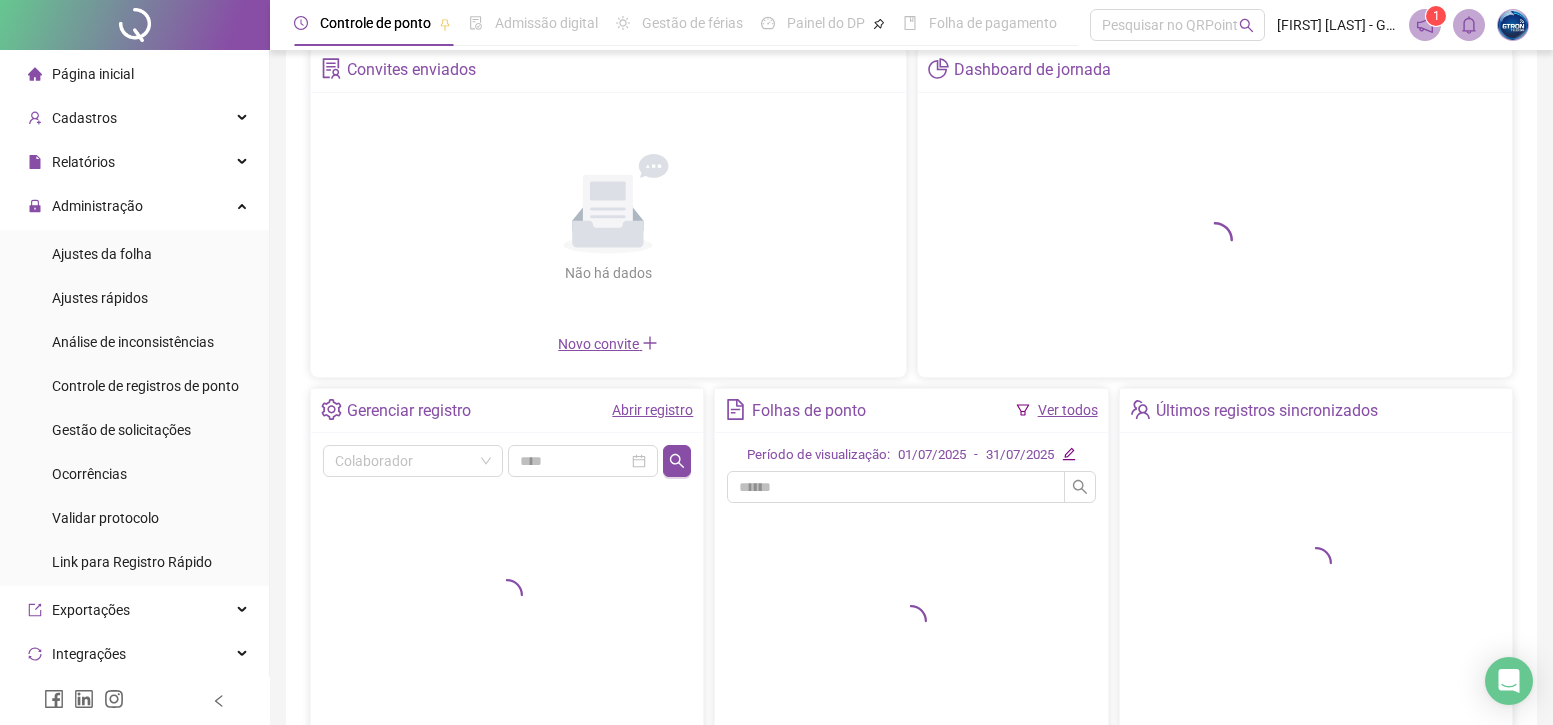 scroll, scrollTop: 200, scrollLeft: 0, axis: vertical 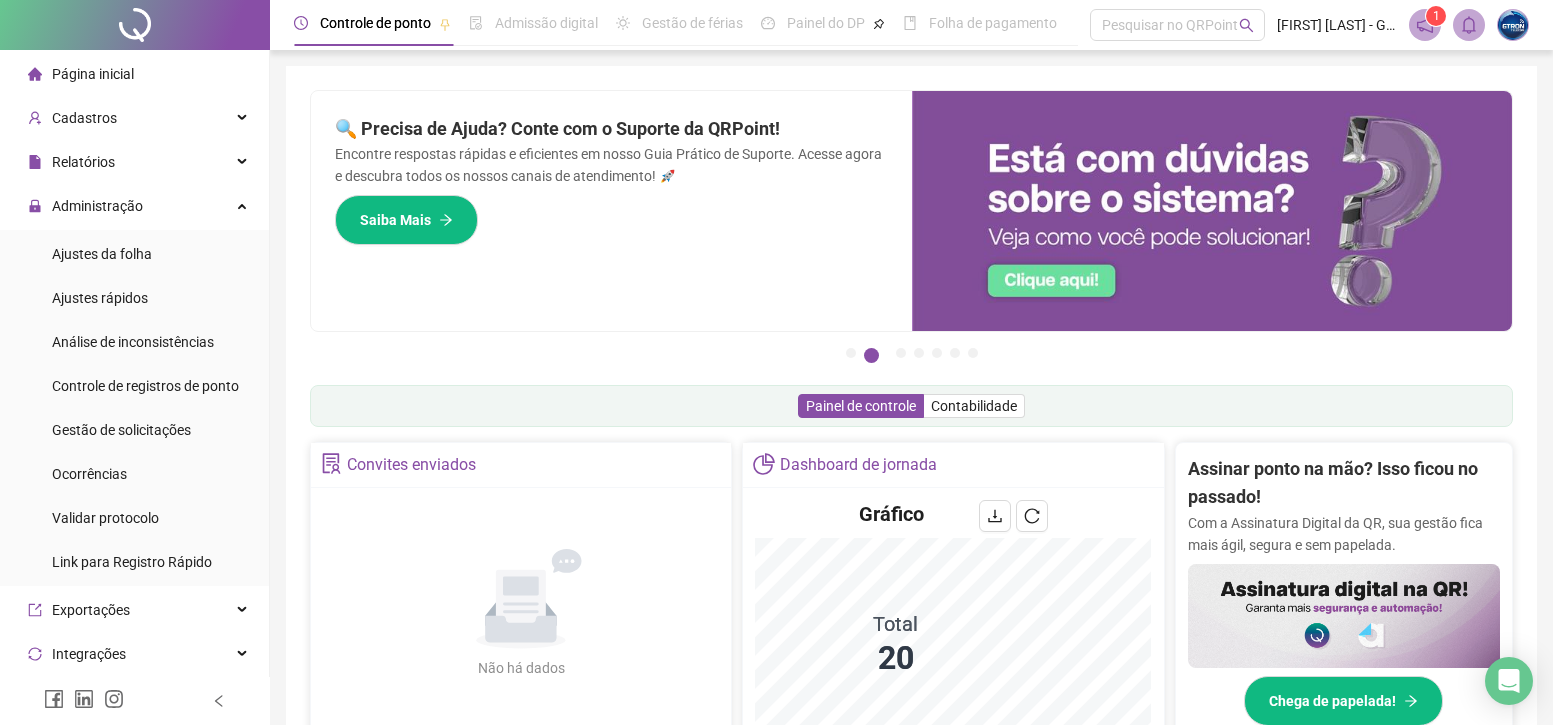 click at bounding box center [135, 25] 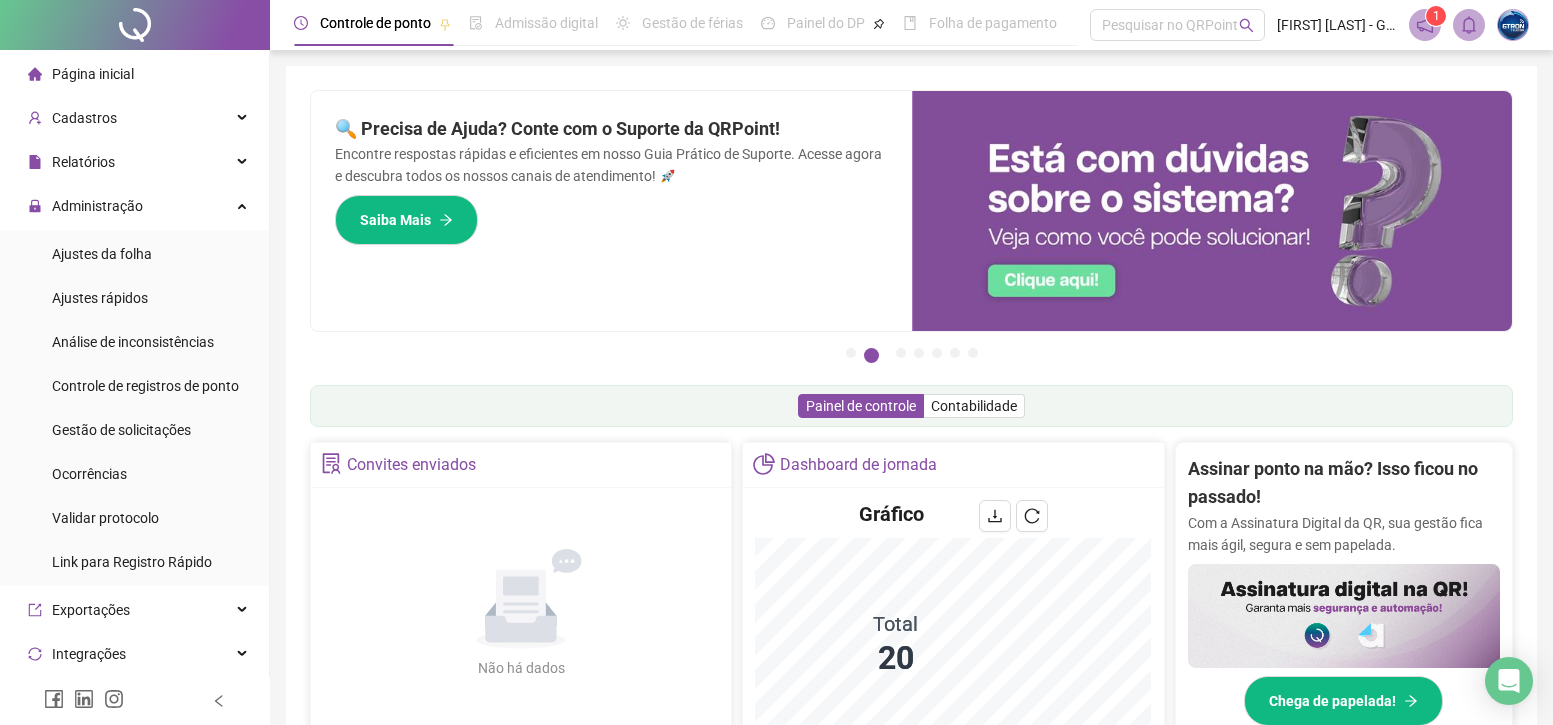 click on "Página inicial" at bounding box center (134, 74) 